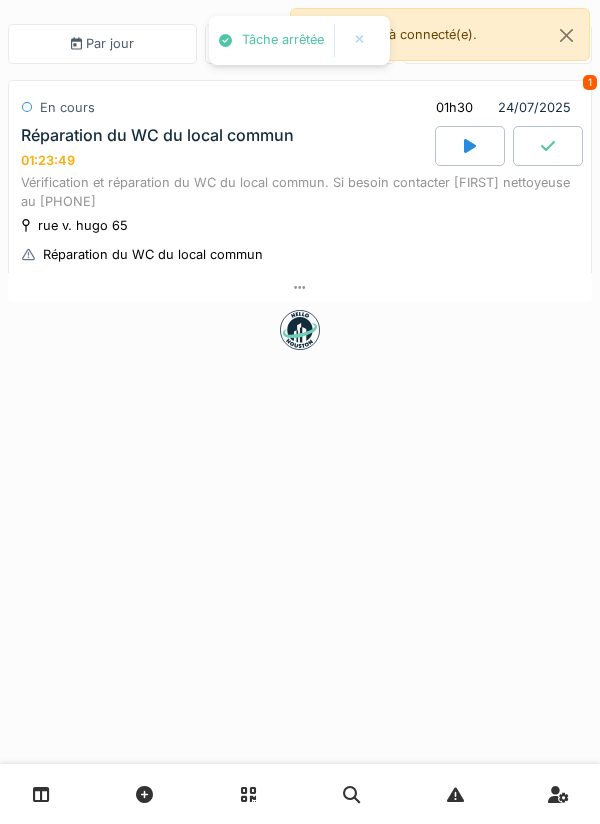 scroll, scrollTop: 0, scrollLeft: 0, axis: both 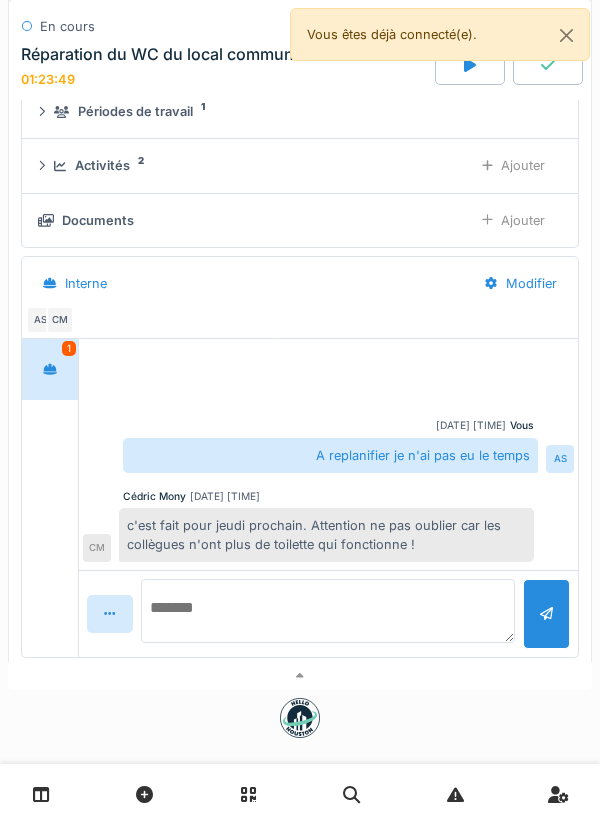 click at bounding box center [328, 611] 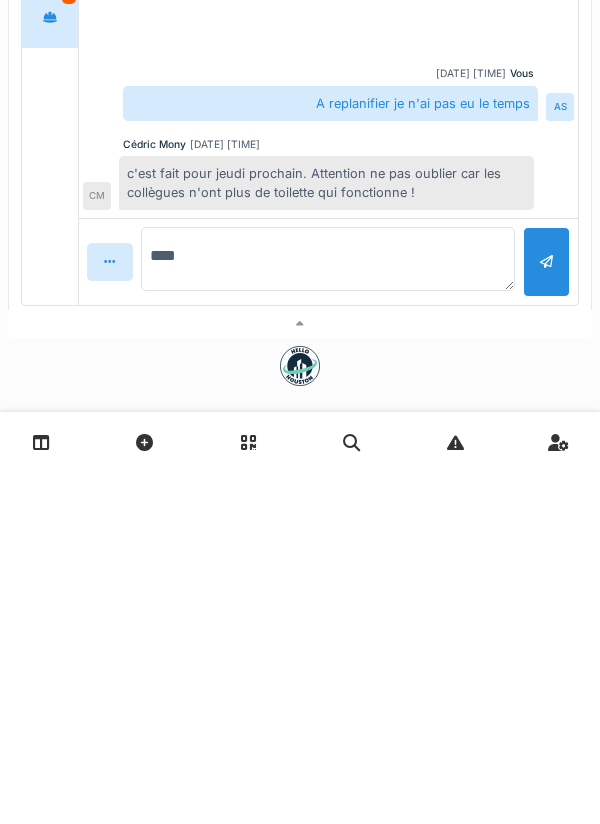 type on "*****" 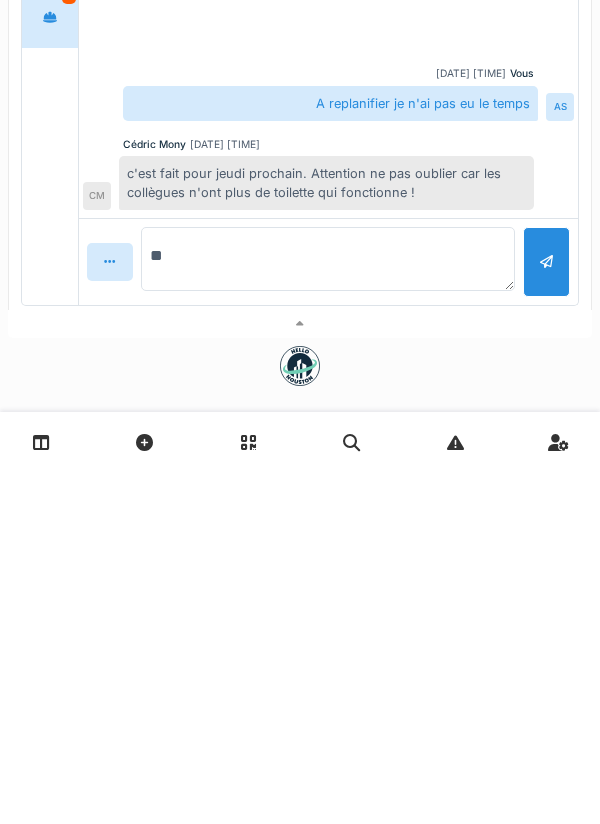 type on "*" 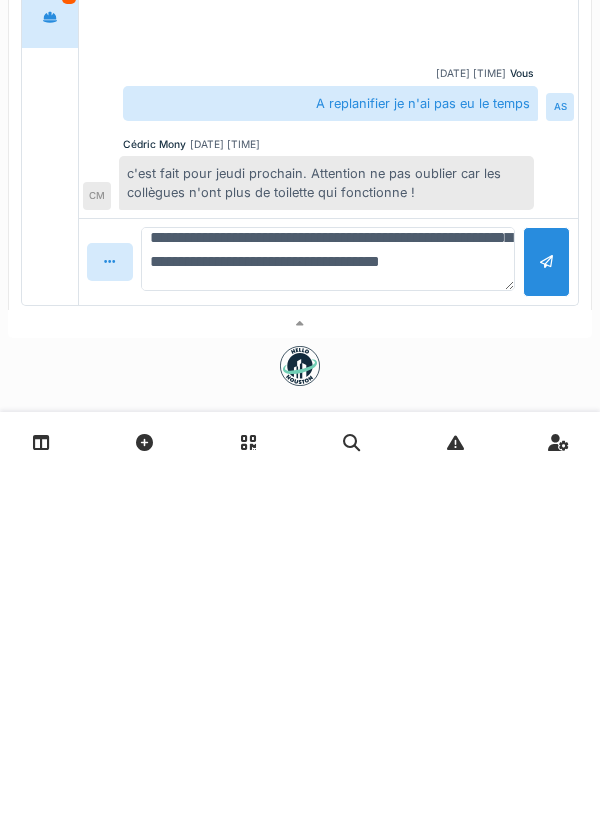 scroll, scrollTop: 120, scrollLeft: 0, axis: vertical 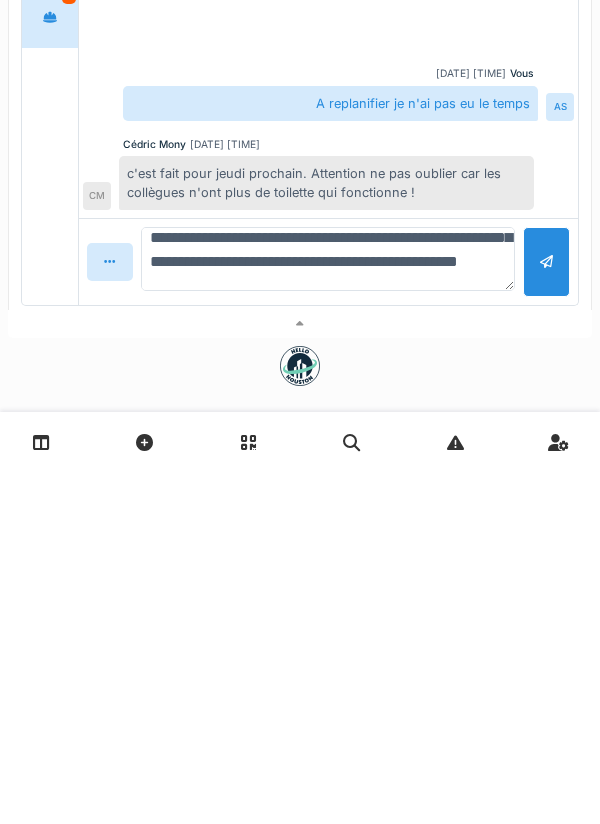 type on "**********" 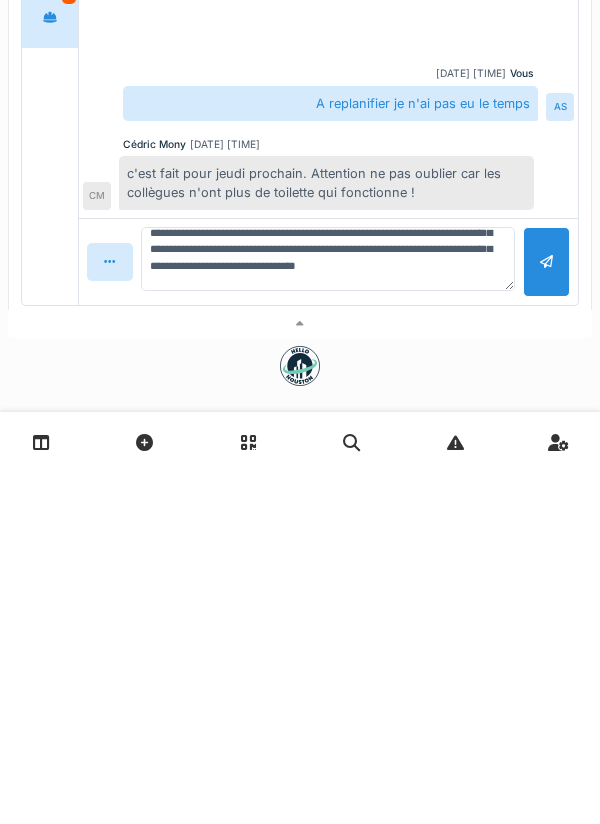 click at bounding box center [546, 613] 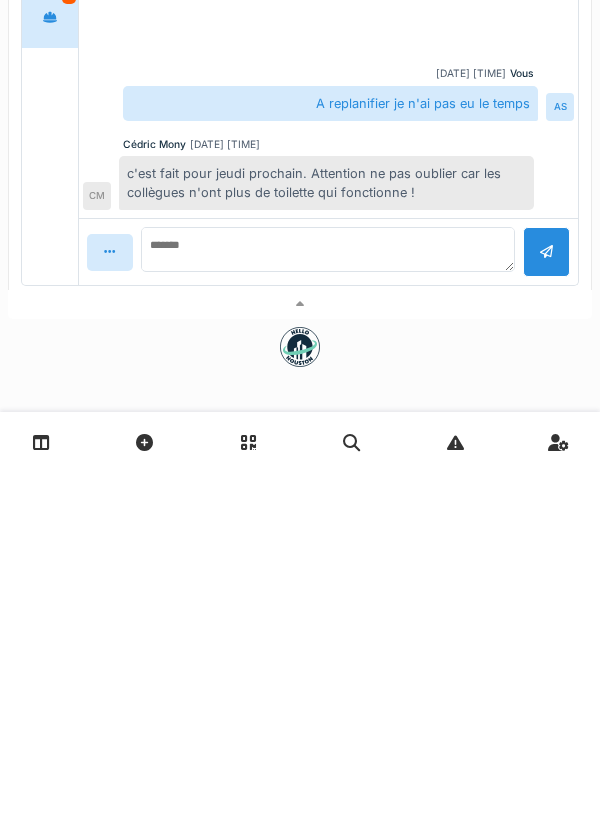 scroll, scrollTop: 0, scrollLeft: 0, axis: both 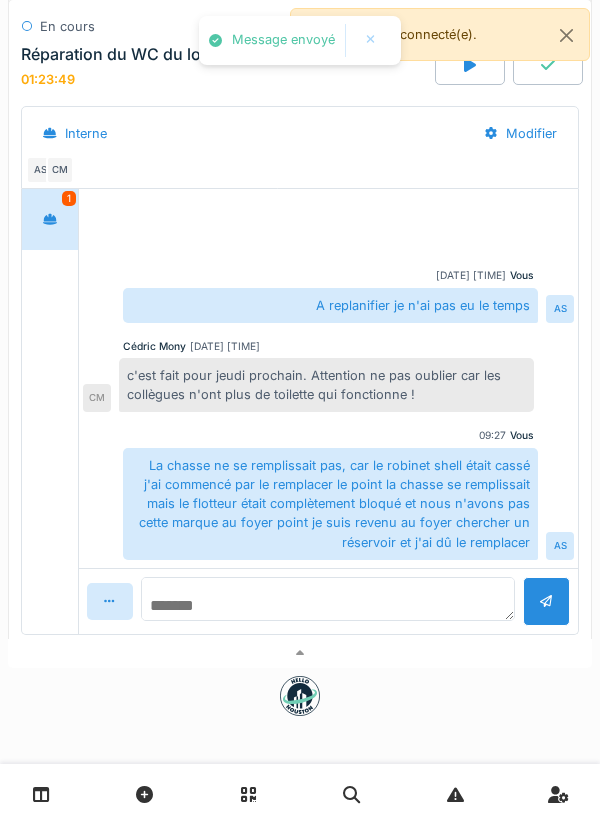 click at bounding box center (328, 599) 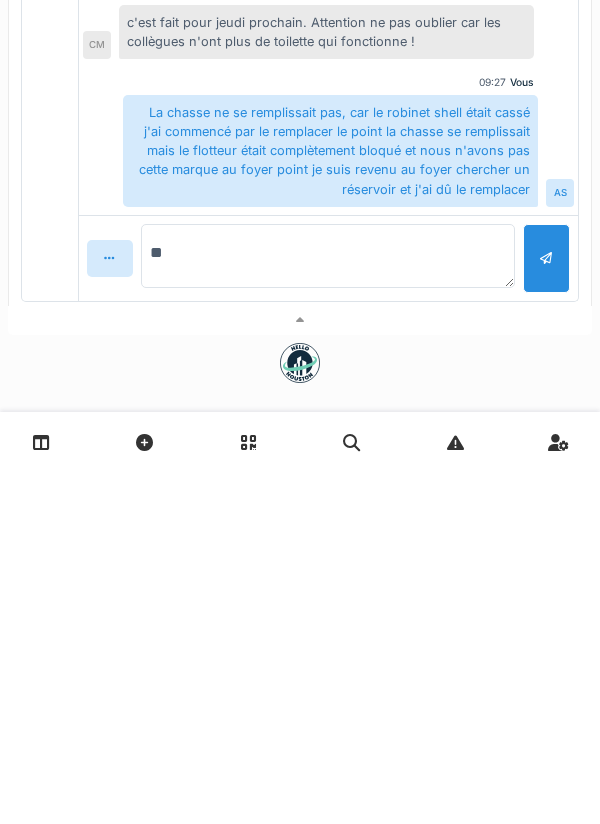 type on "*" 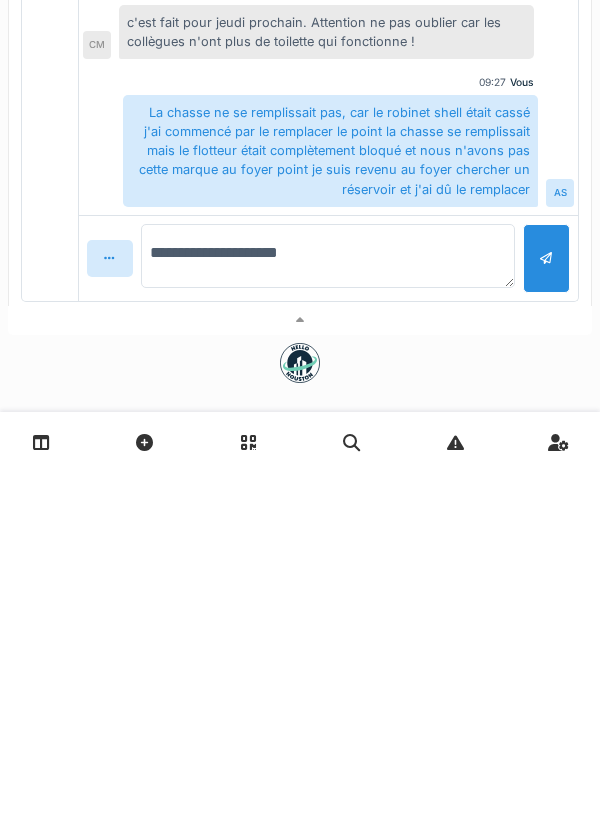 type on "**********" 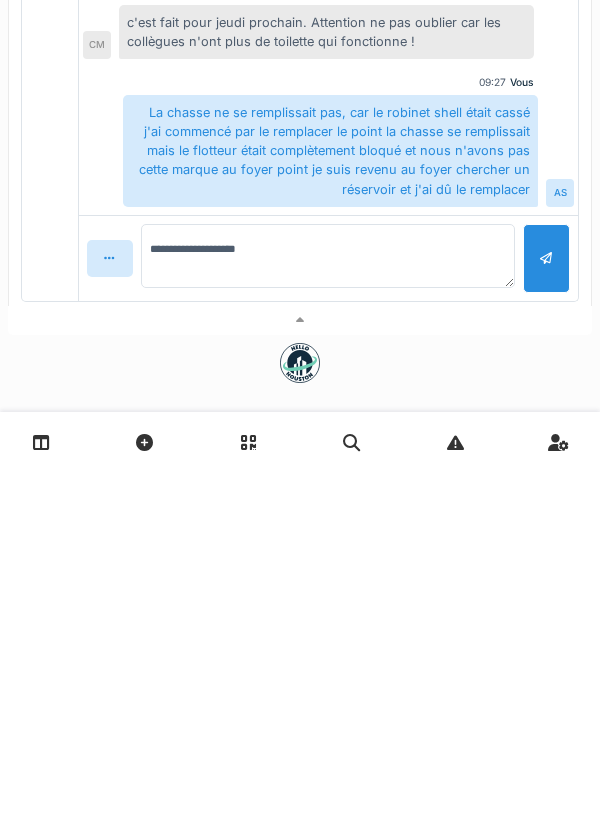 click at bounding box center (546, 610) 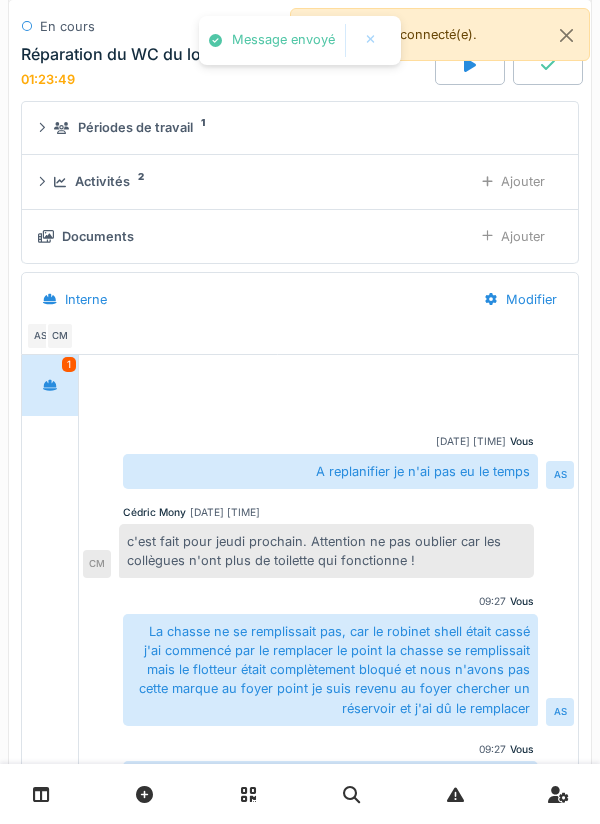 scroll, scrollTop: 0, scrollLeft: 0, axis: both 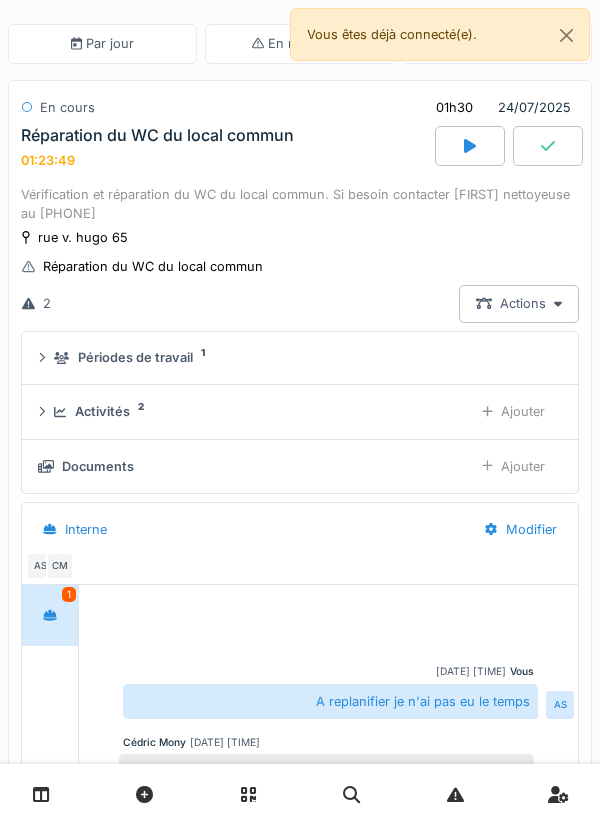 click on "Ajouter" at bounding box center (513, 466) 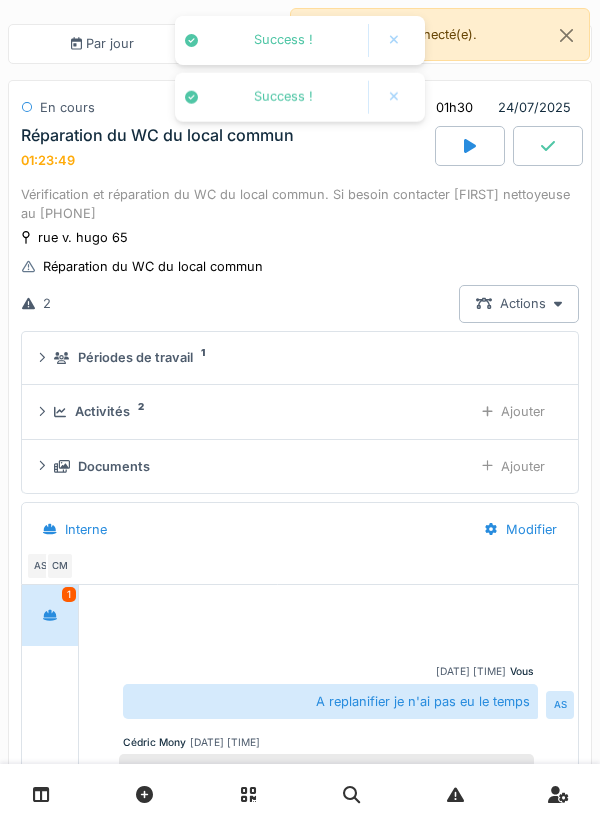 click on "Ajouter" at bounding box center [513, 411] 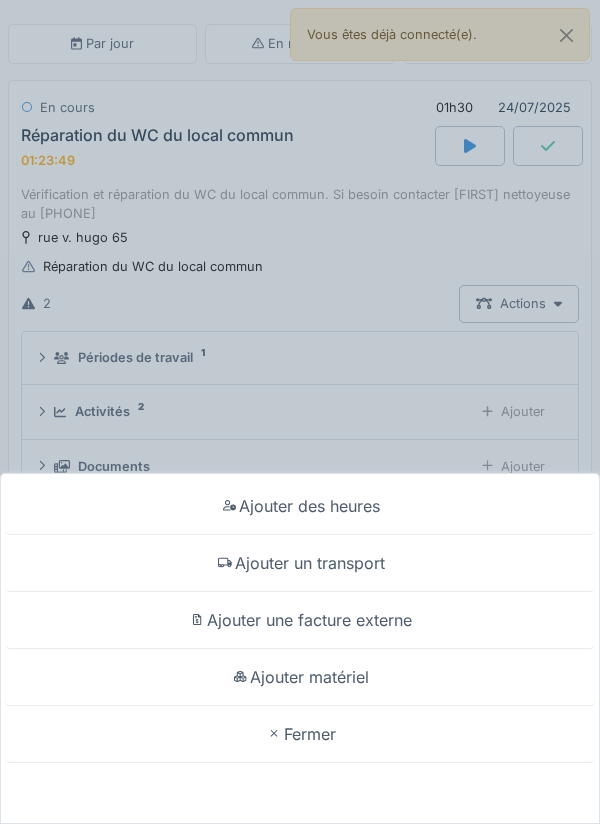 click on "Ajouter matériel" at bounding box center [300, 677] 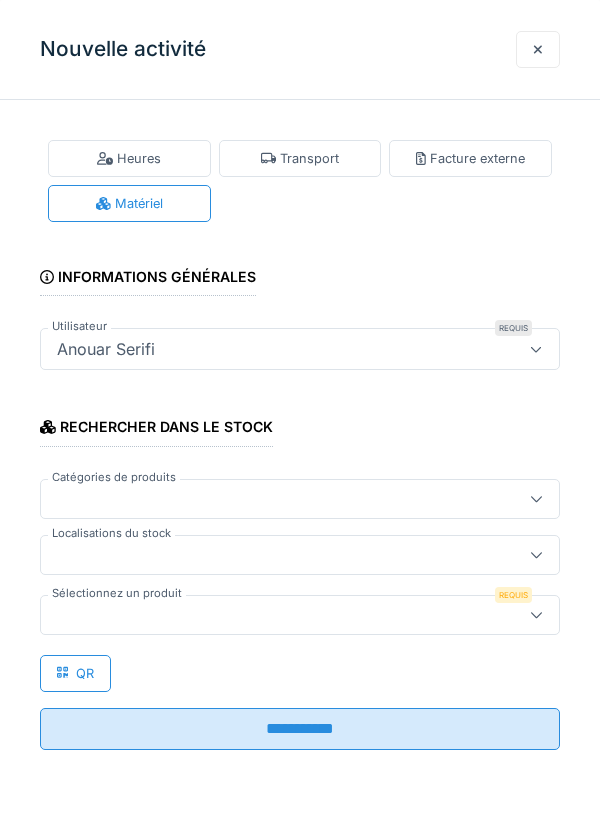 click at bounding box center (274, 499) 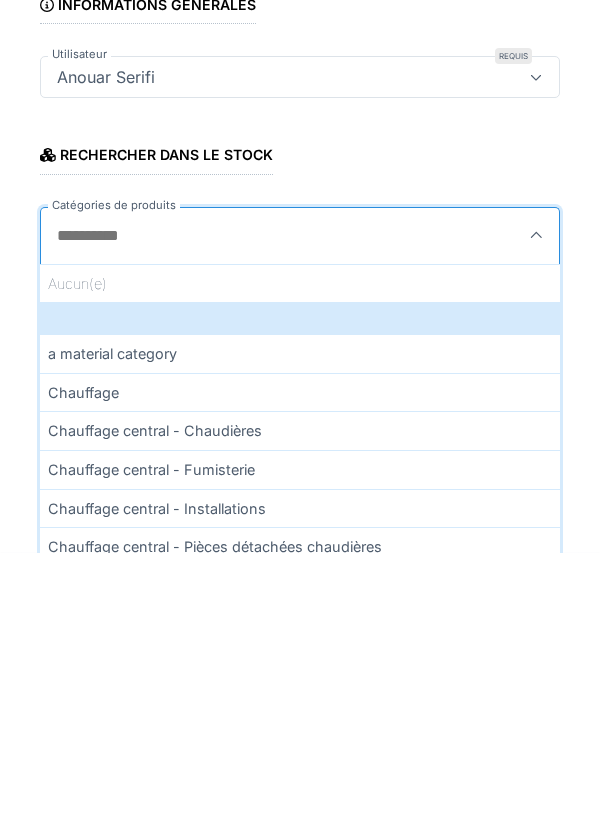 click at bounding box center (300, 507) 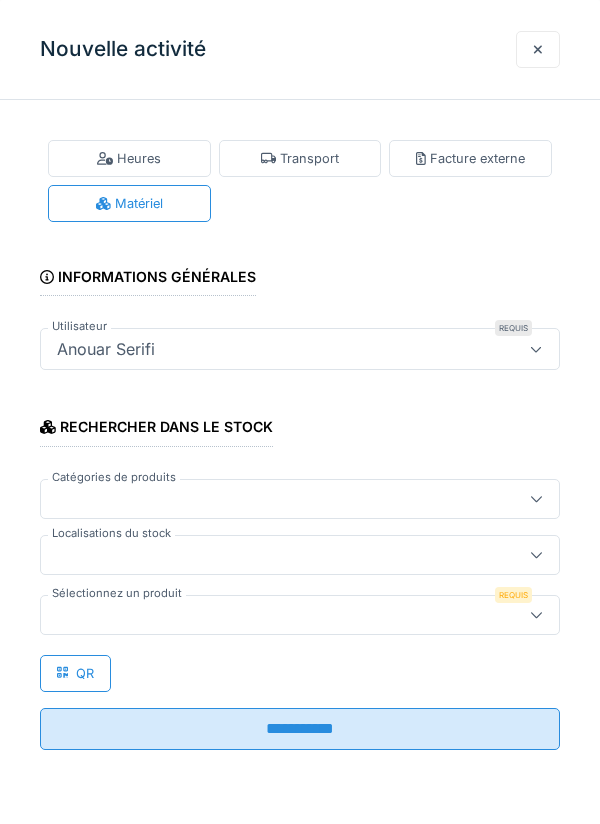 click at bounding box center [274, 555] 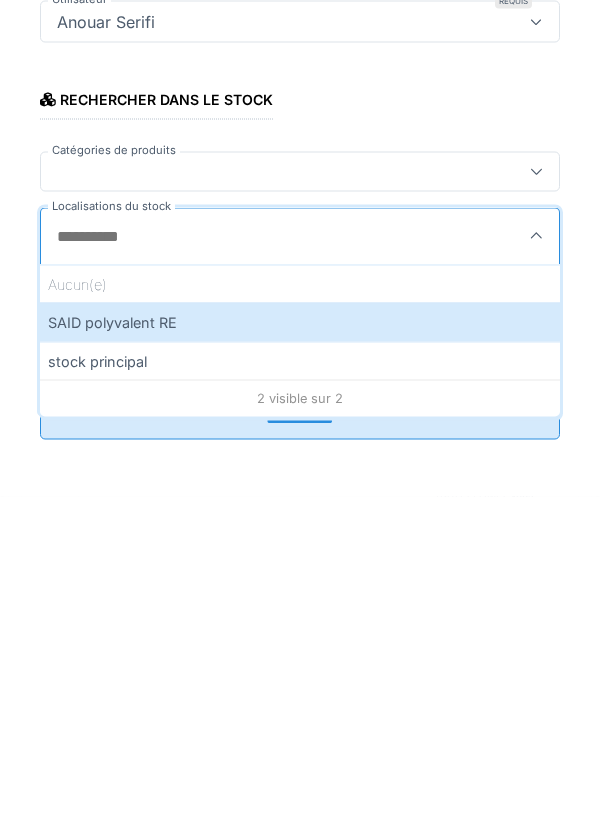 type on "*" 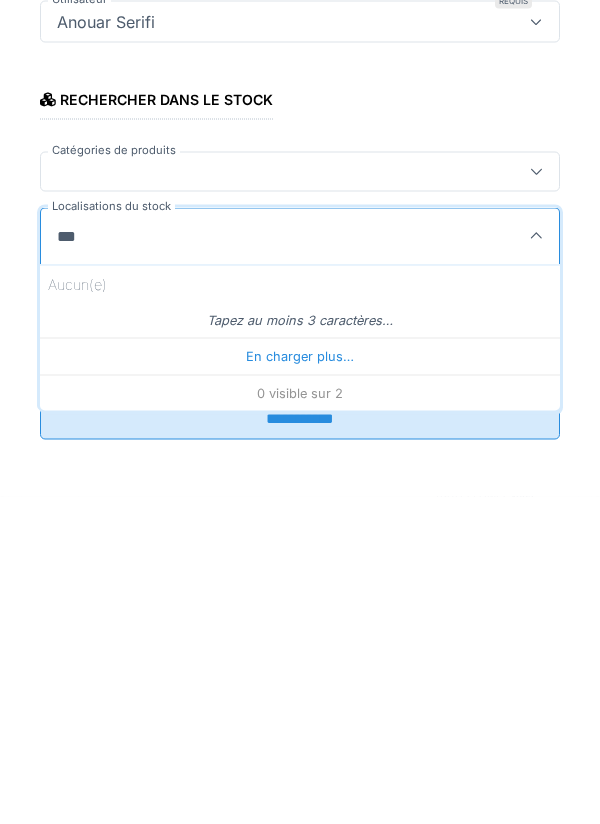 type on "****" 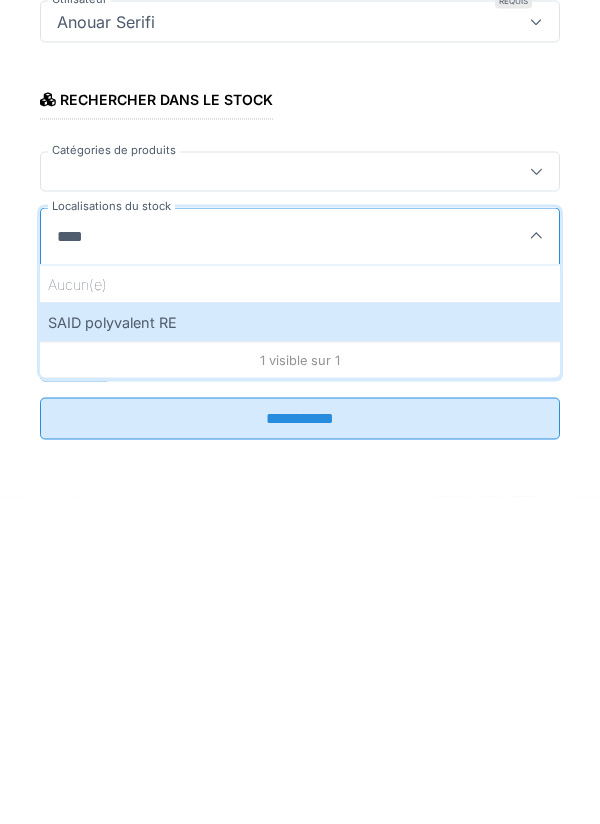 click on "SAID polyvalent RE" at bounding box center [300, 649] 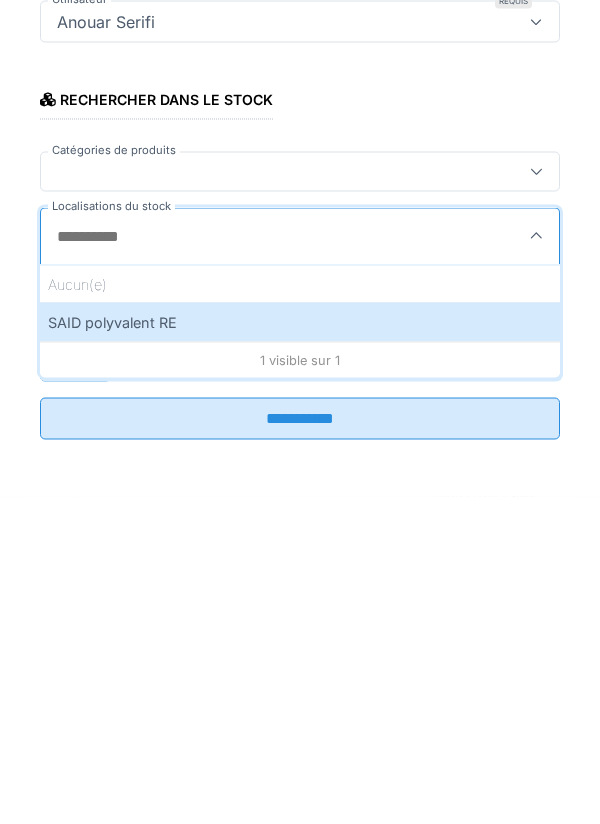 type on "***" 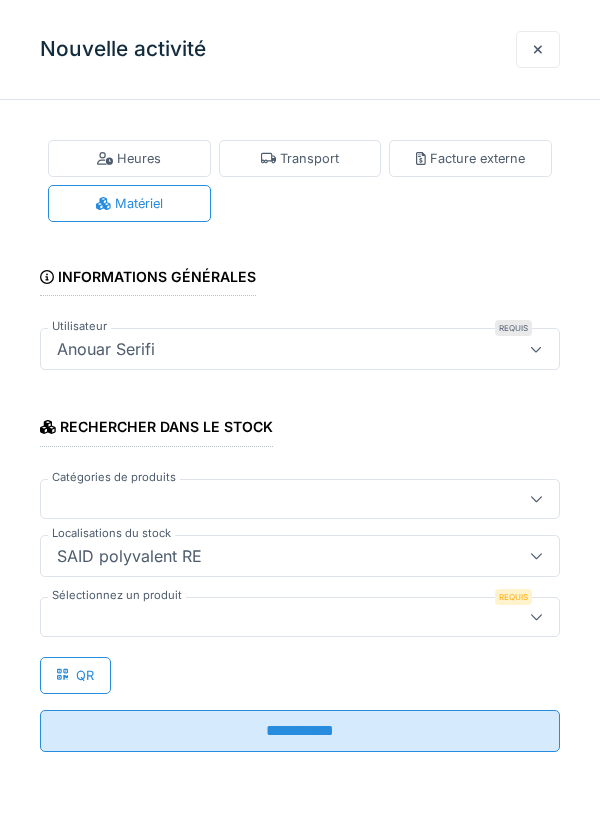 click at bounding box center [300, 617] 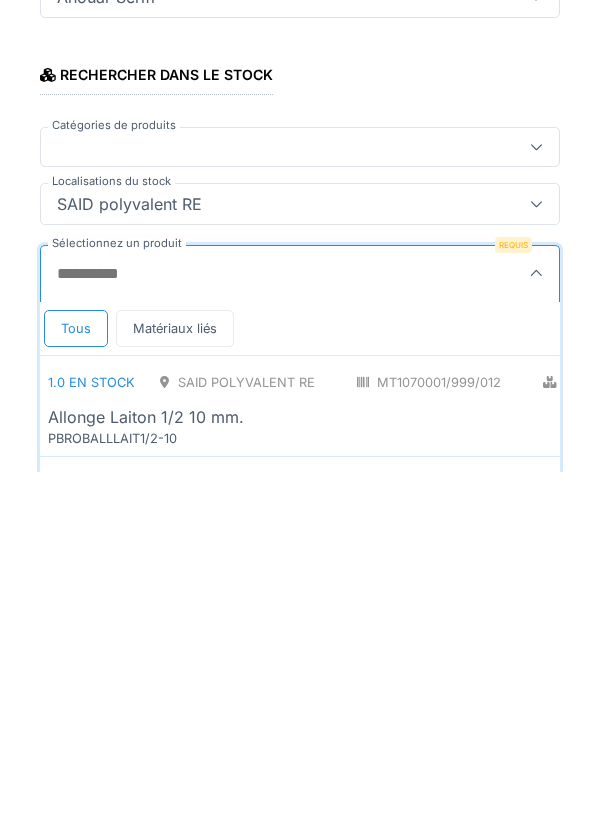 scroll, scrollTop: 1, scrollLeft: 0, axis: vertical 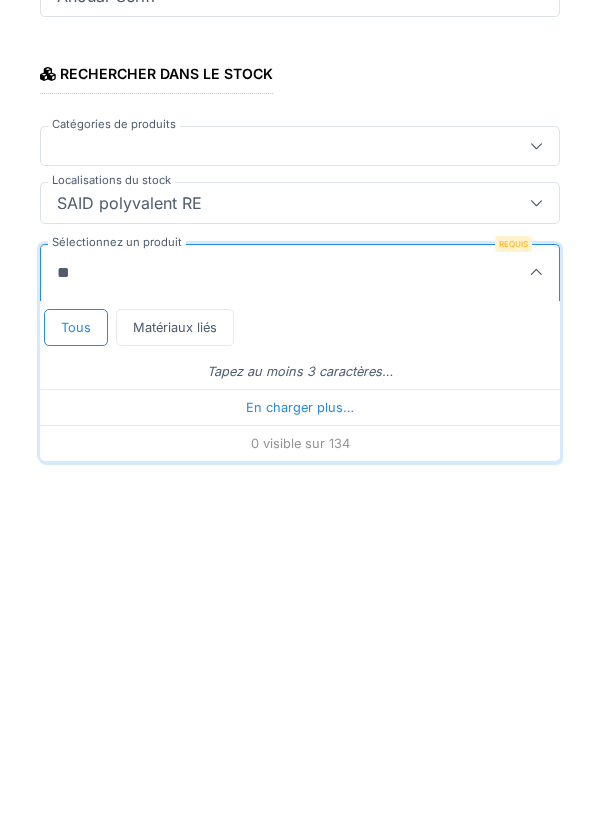type on "***" 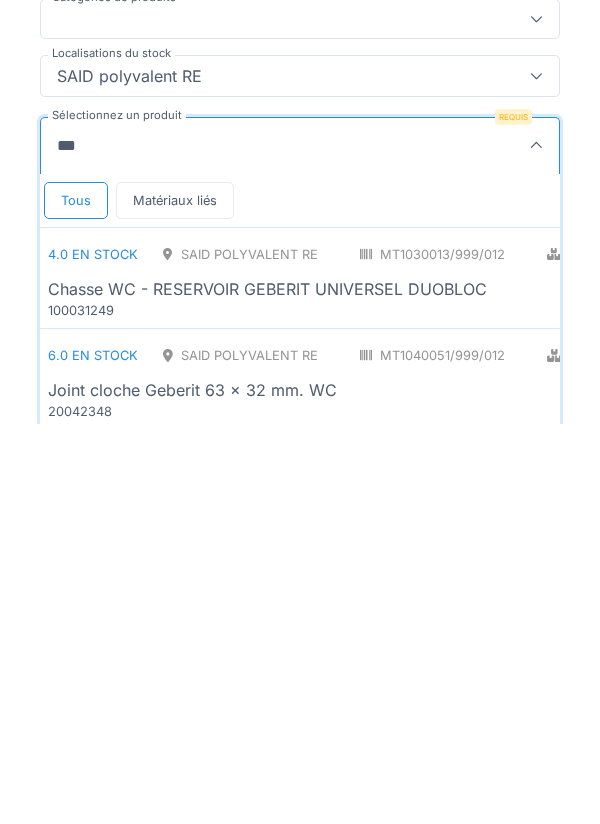 scroll, scrollTop: 82, scrollLeft: 0, axis: vertical 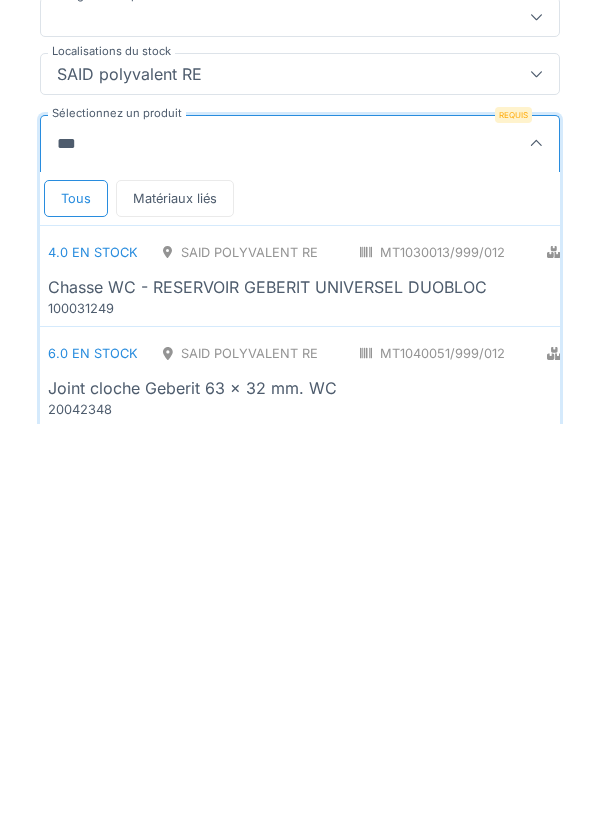 click on "Chasse WC - RESERVOIR GEBERIT UNIVERSEL DUOBLOC" at bounding box center [267, 687] 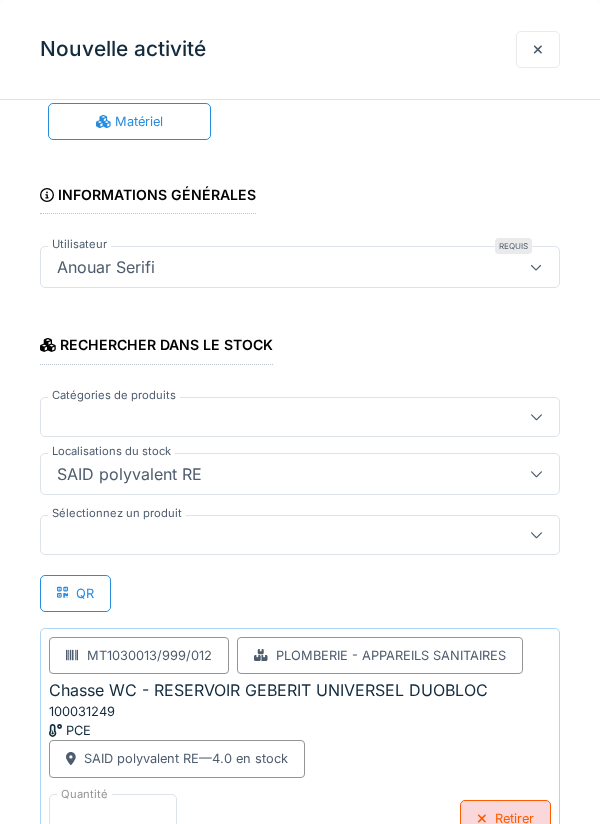 click at bounding box center [274, 535] 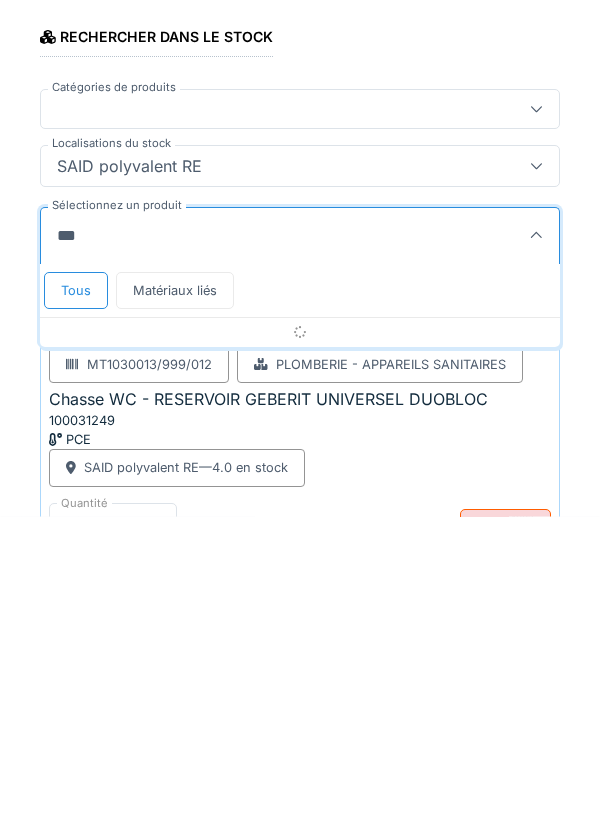 type on "****" 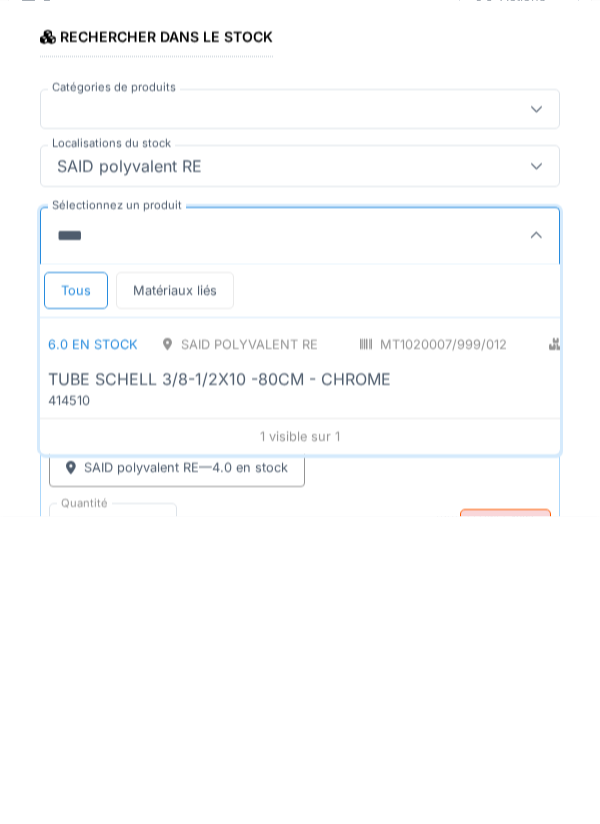 click on "TUBE SCHELL 3/8-1/2X10 -80CM - CHROME" at bounding box center [219, 687] 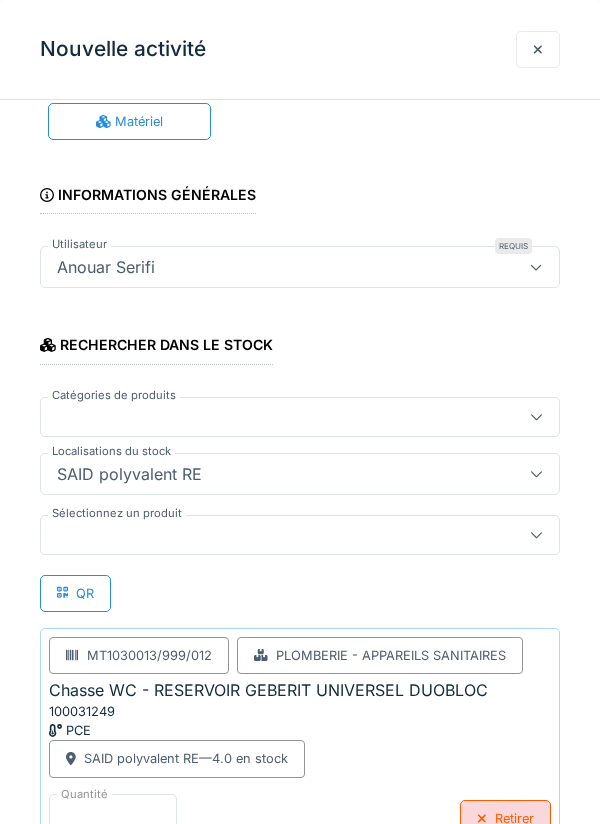 click at bounding box center (274, 535) 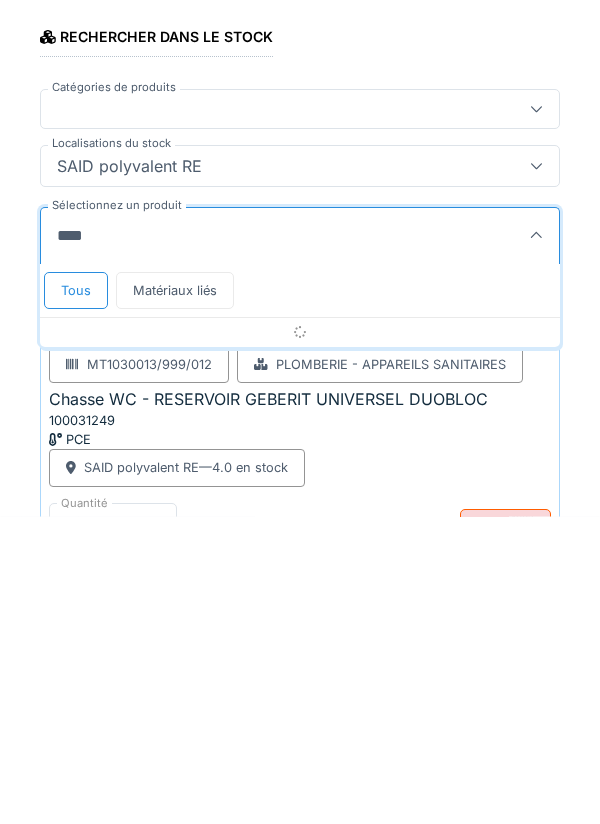 type on "*****" 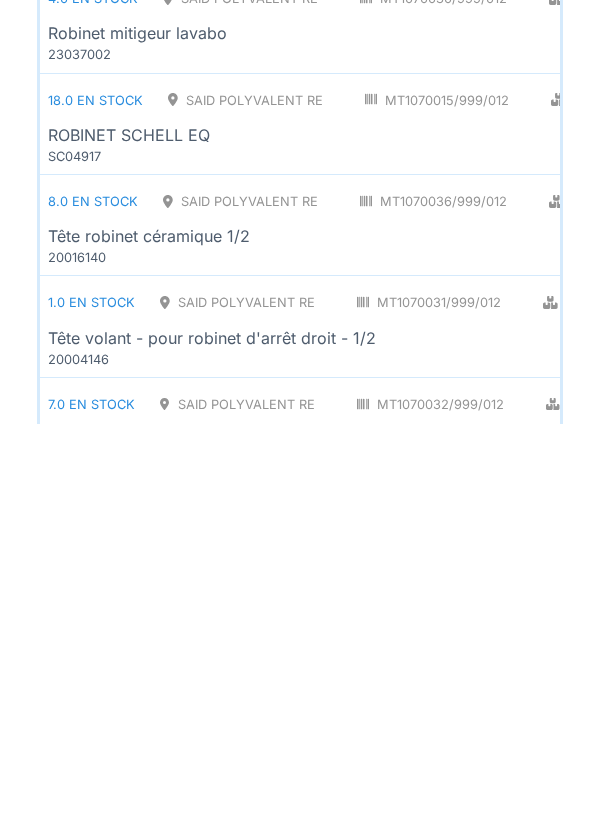 scroll, scrollTop: 831, scrollLeft: 0, axis: vertical 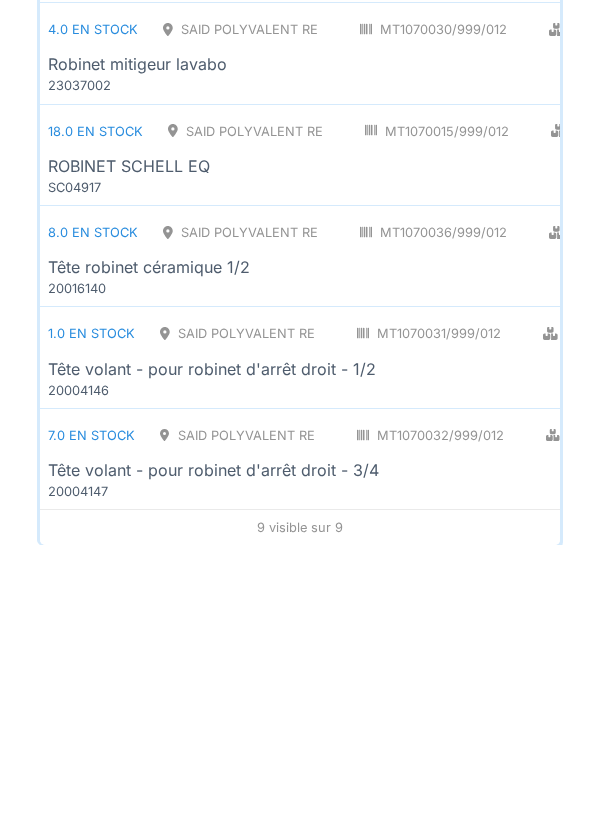 click on "ROBINET SCHELL EQ" at bounding box center [451, 445] 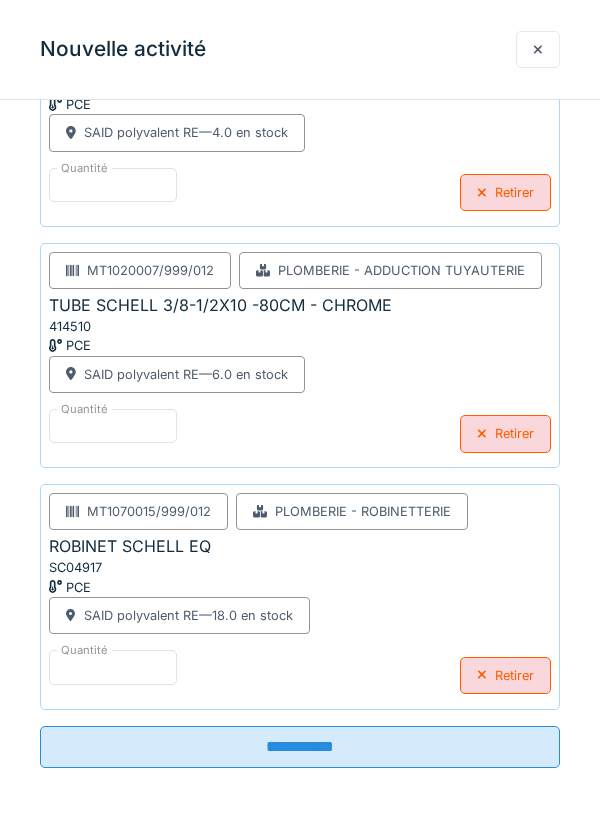 scroll, scrollTop: 707, scrollLeft: 0, axis: vertical 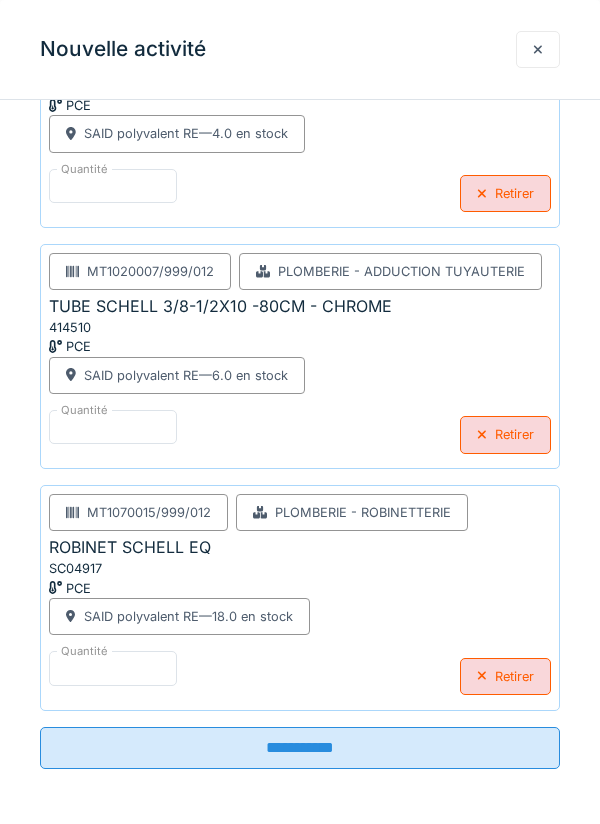 click on "**********" at bounding box center (300, 748) 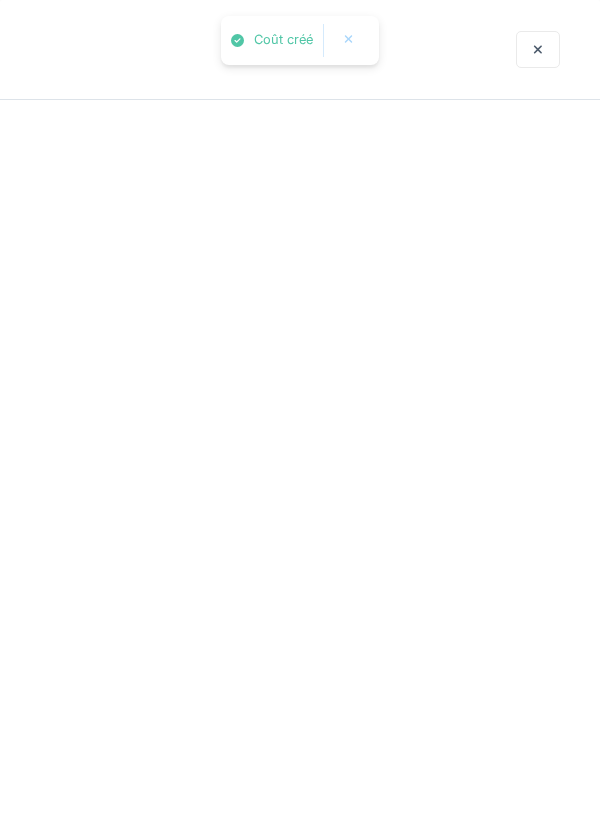 scroll, scrollTop: 0, scrollLeft: 0, axis: both 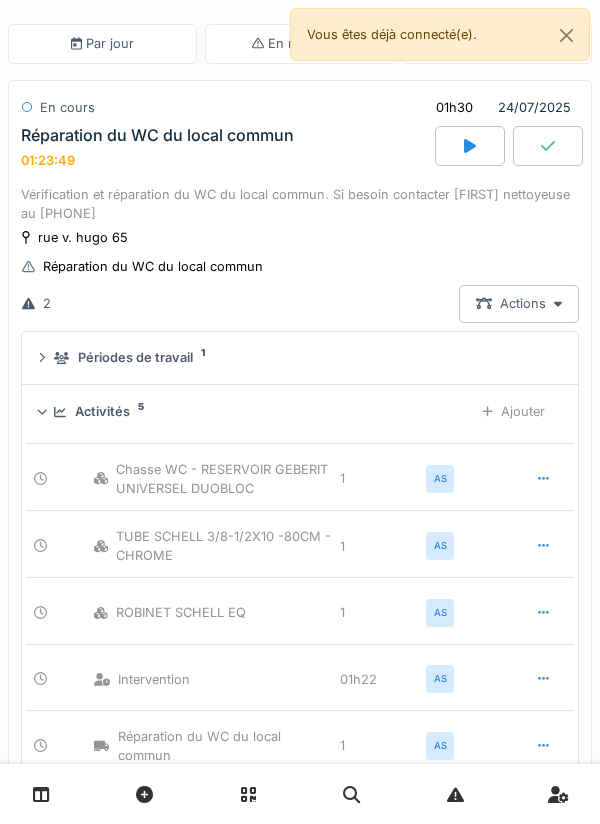 click at bounding box center [548, 146] 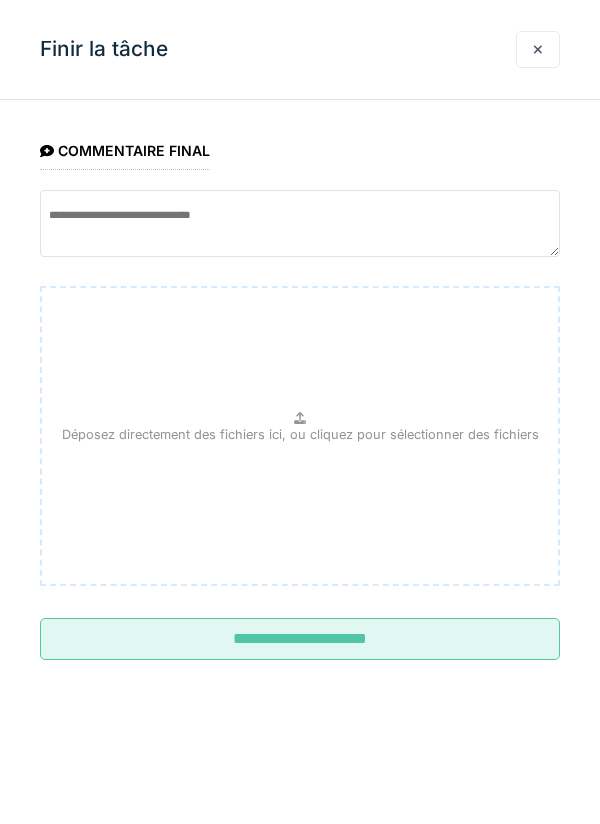 click on "**********" at bounding box center (300, 639) 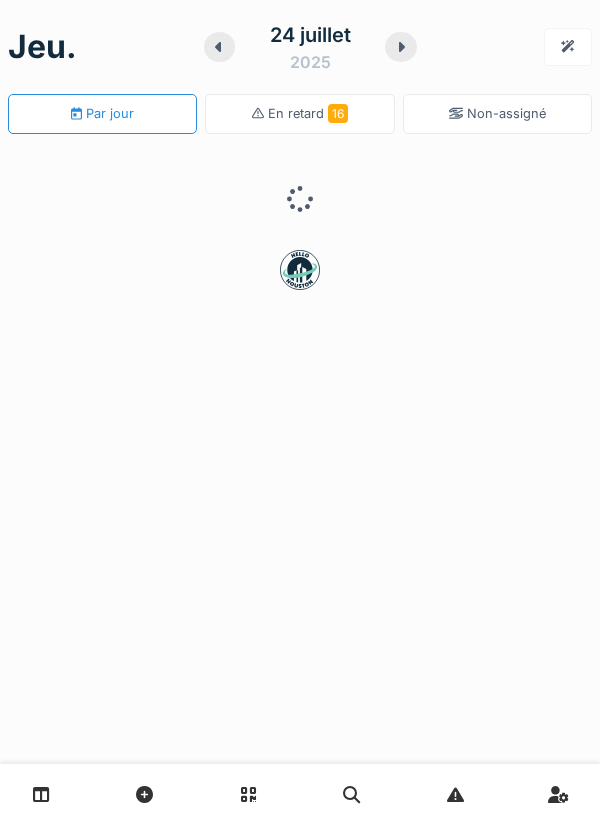 scroll, scrollTop: 0, scrollLeft: 0, axis: both 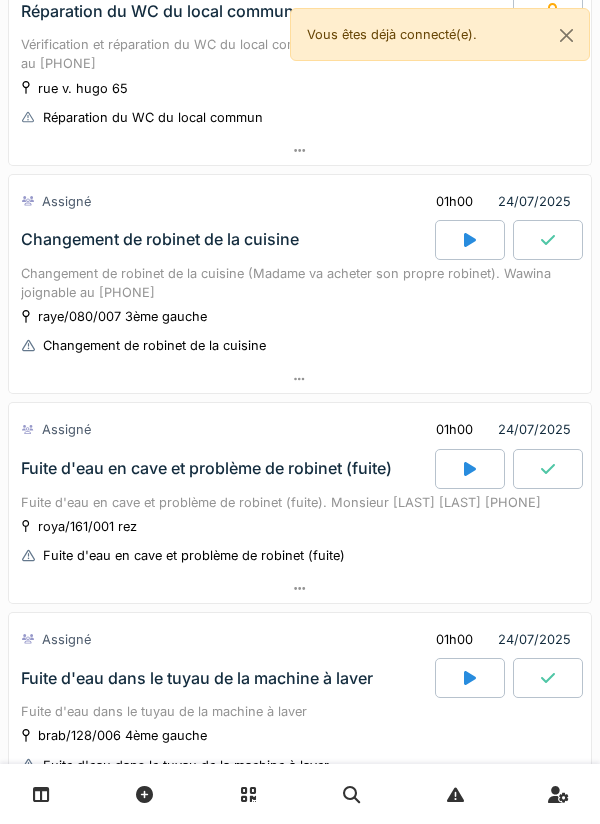 click at bounding box center (470, 240) 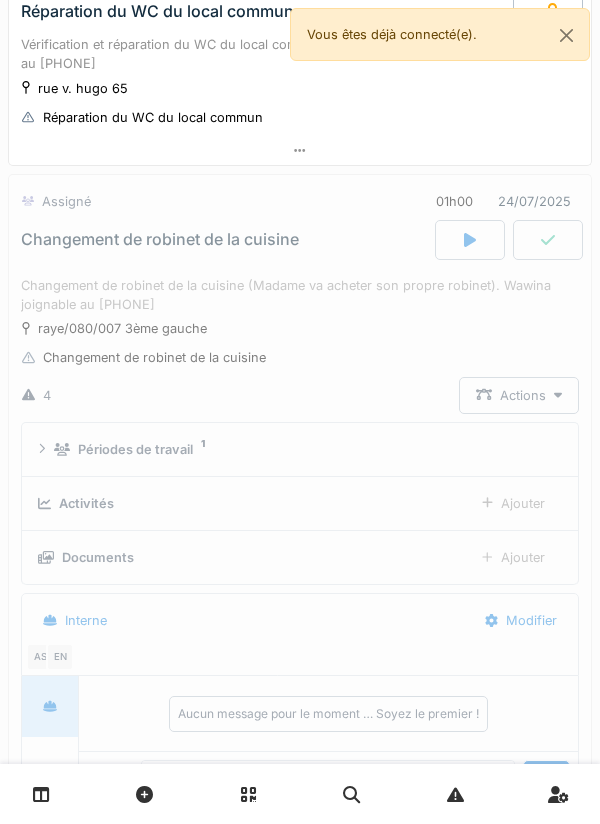 scroll, scrollTop: 299, scrollLeft: 0, axis: vertical 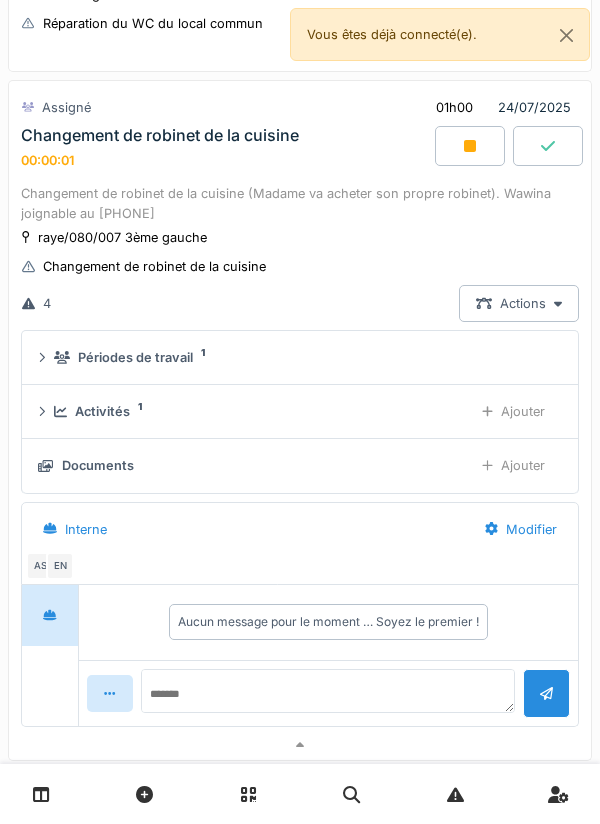 click on "Ajouter" at bounding box center [513, 411] 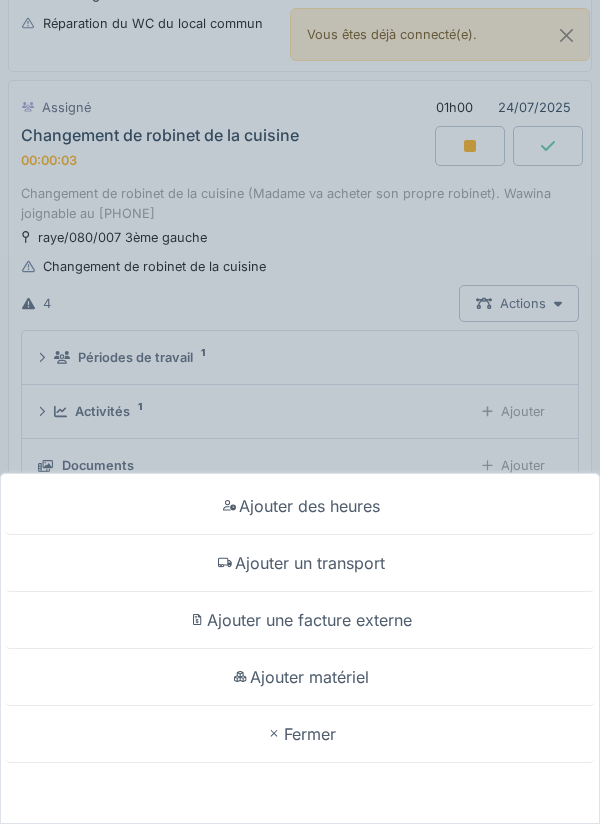 click on "Ajouter un transport" at bounding box center (300, 563) 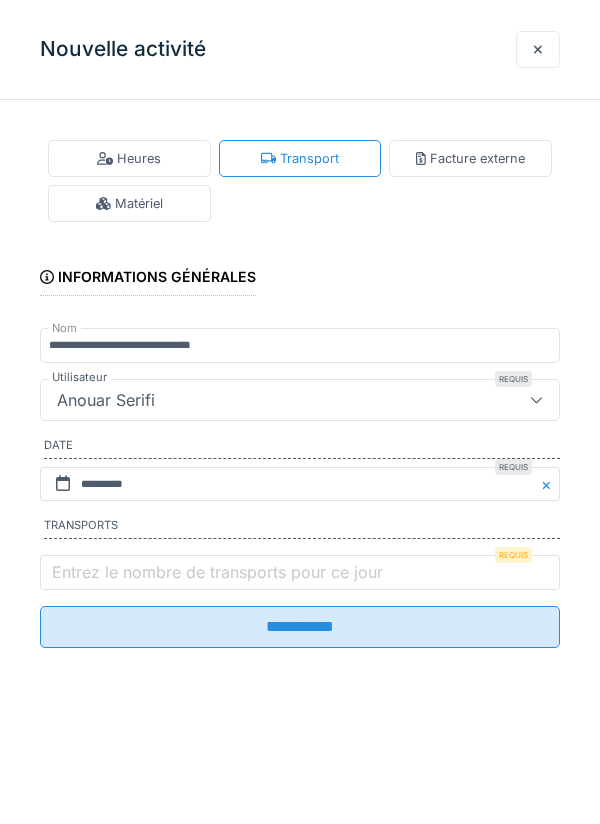 click on "Entrez le nombre de transports pour ce jour" at bounding box center [217, 572] 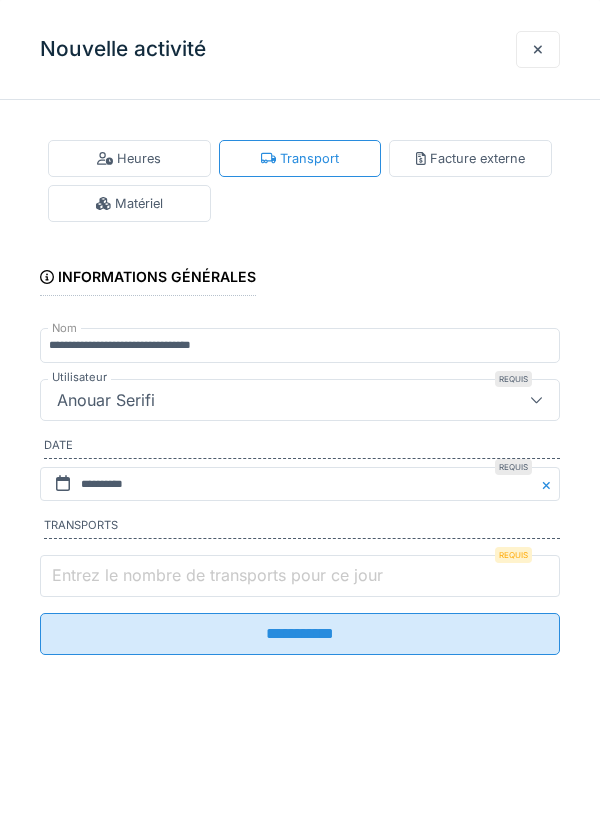 click on "Entrez le nombre de transports pour ce jour" at bounding box center (300, 576) 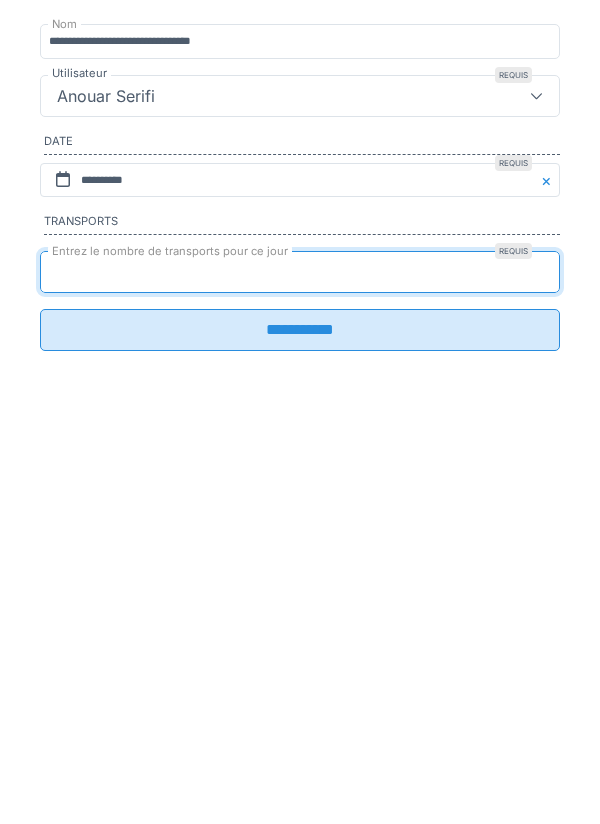 type on "*" 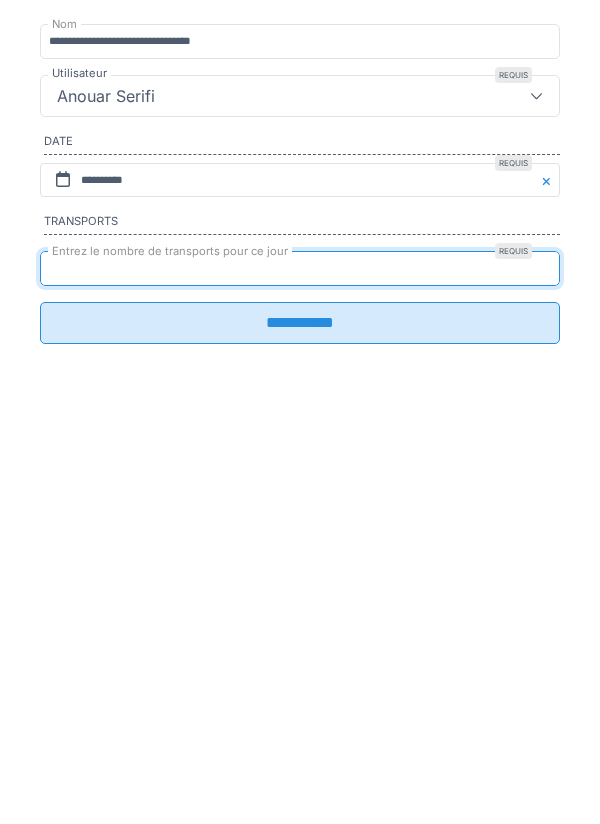 click on "**********" at bounding box center [300, 627] 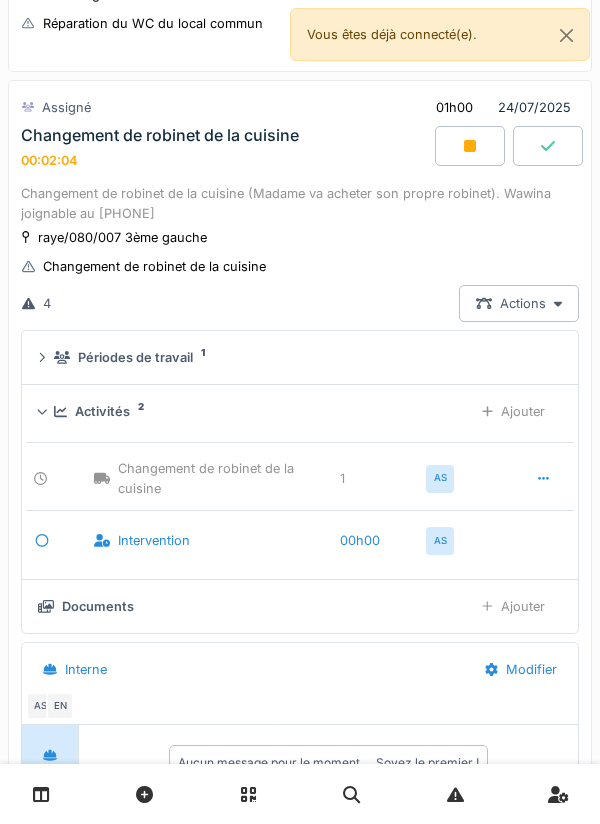 scroll, scrollTop: 298, scrollLeft: 0, axis: vertical 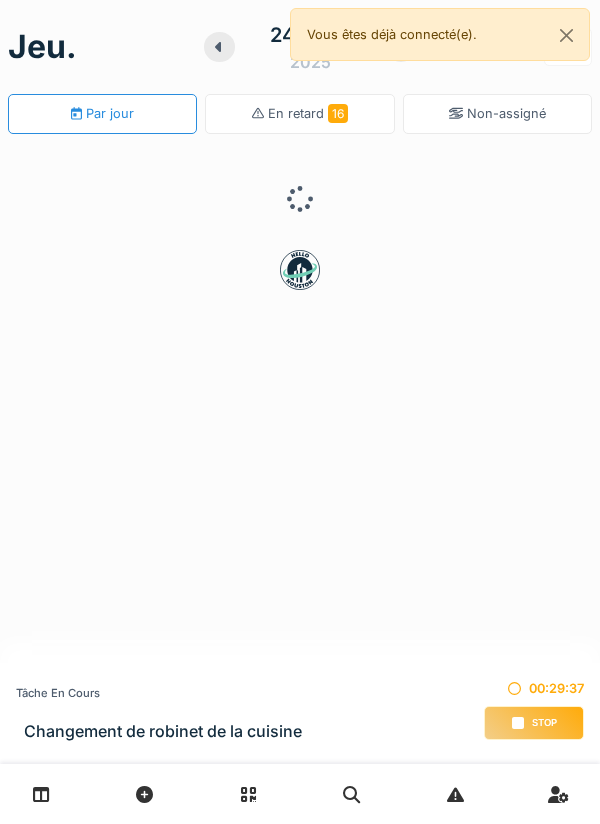 click on "Stop" at bounding box center [544, 723] 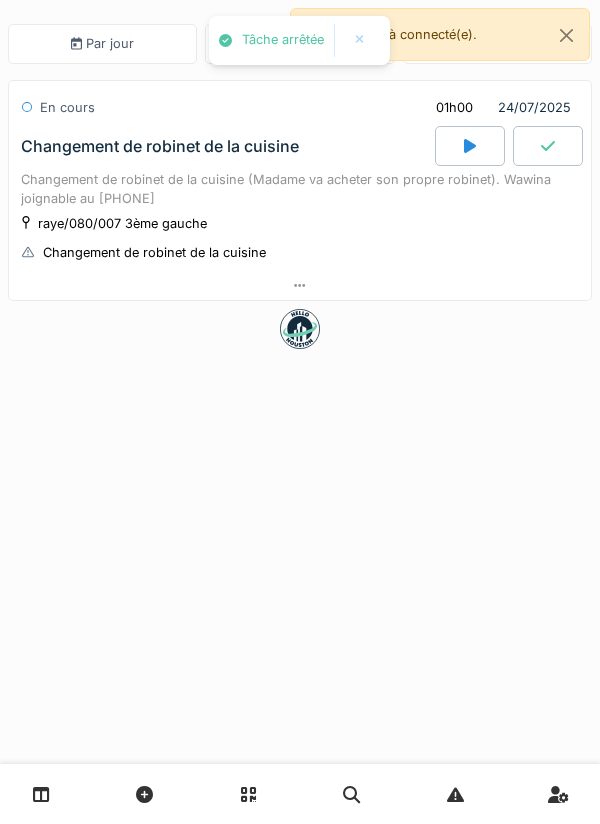 click on "Changement de robinet de la cuisine" at bounding box center (226, 146) 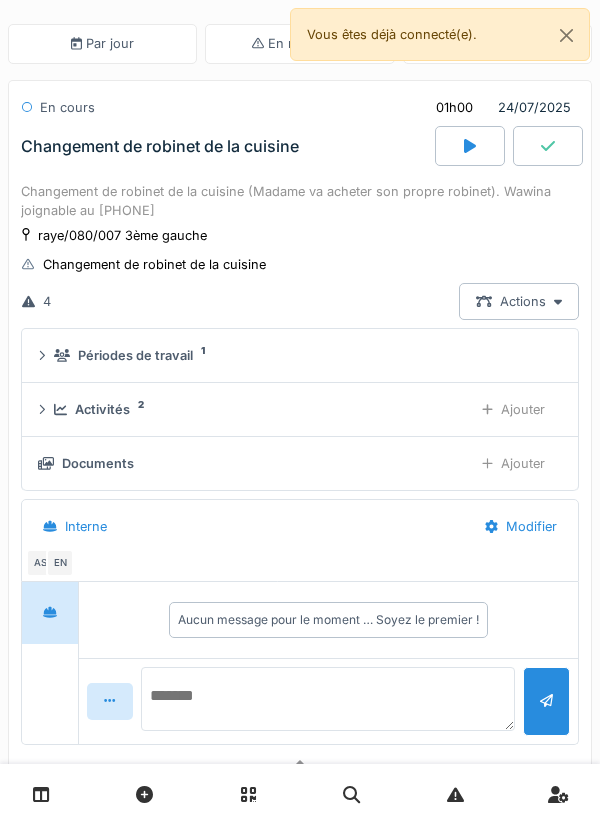 click at bounding box center [328, 699] 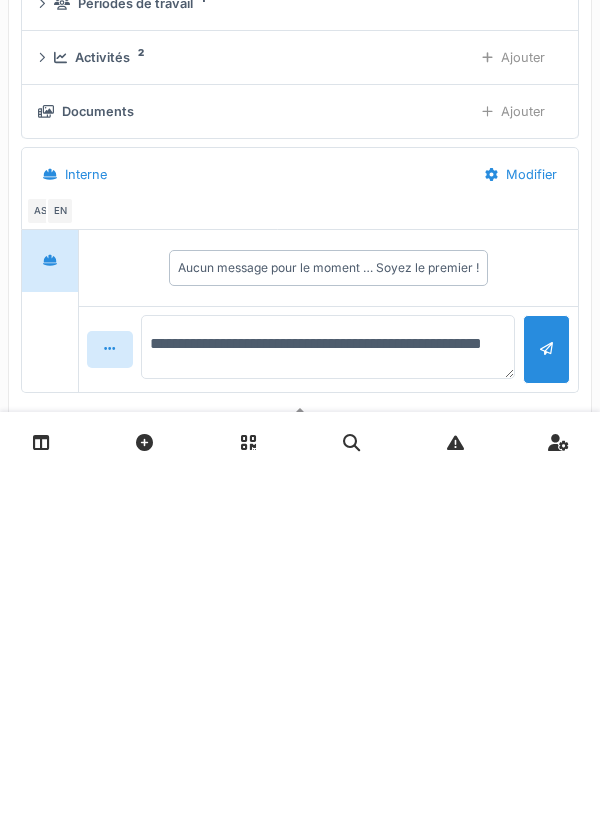 type on "**********" 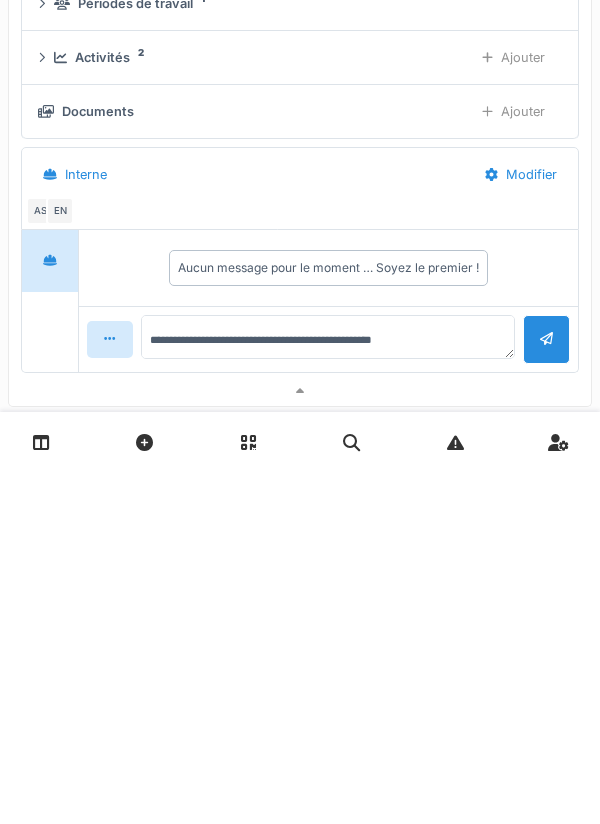 click at bounding box center [546, 691] 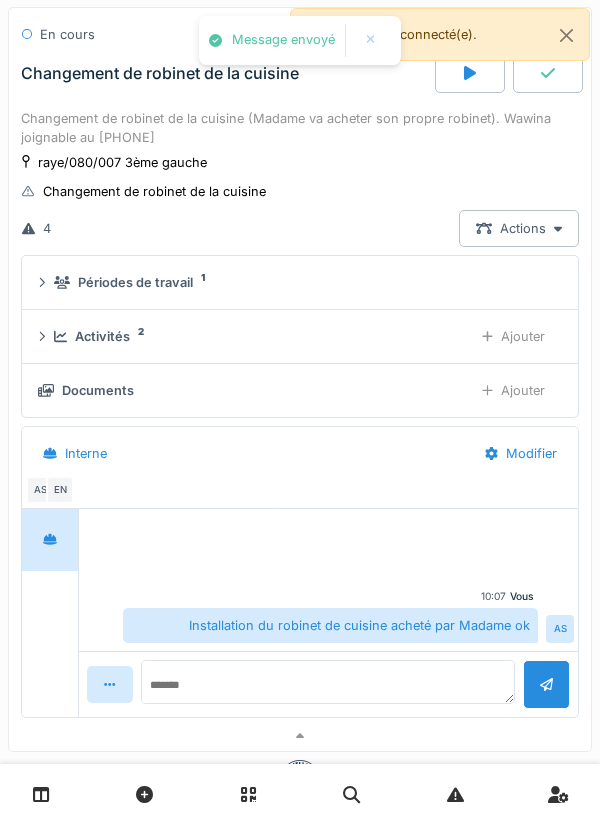 scroll, scrollTop: 158, scrollLeft: 0, axis: vertical 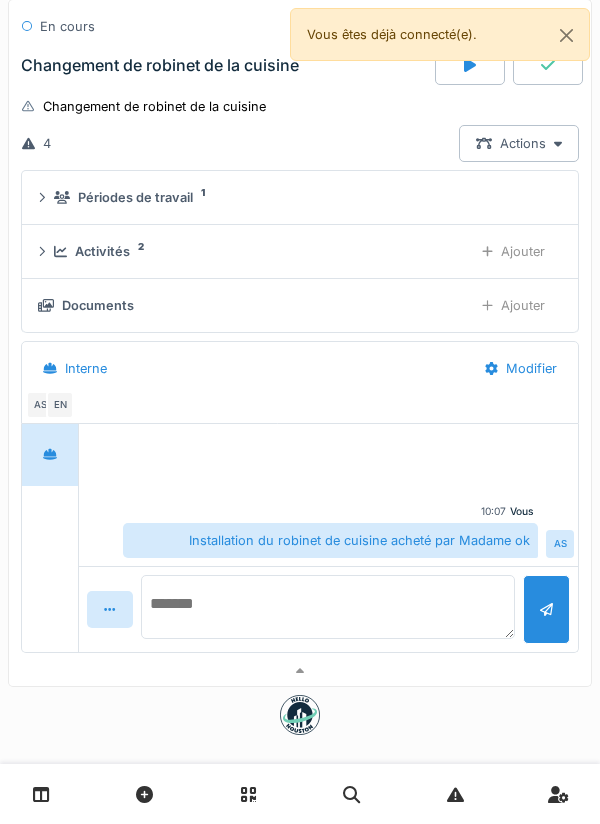 click at bounding box center (328, 607) 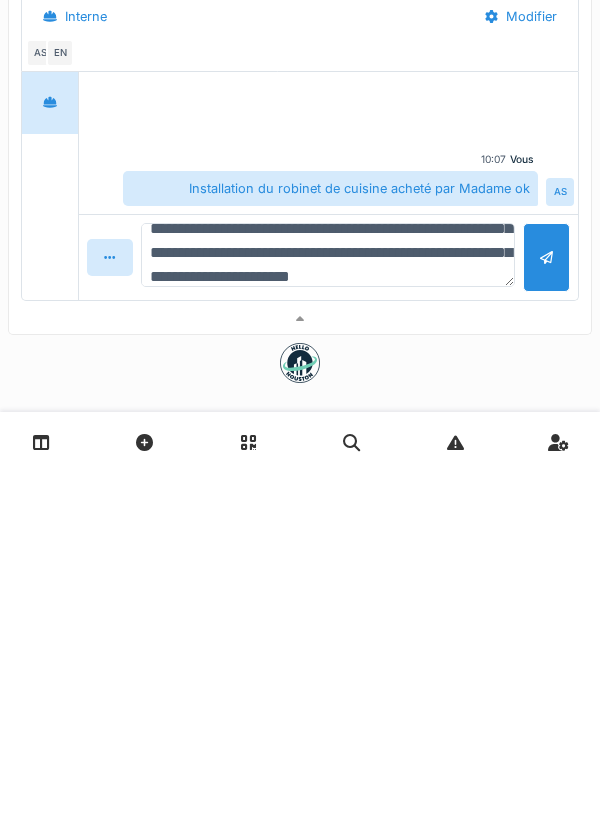 scroll, scrollTop: 71, scrollLeft: 0, axis: vertical 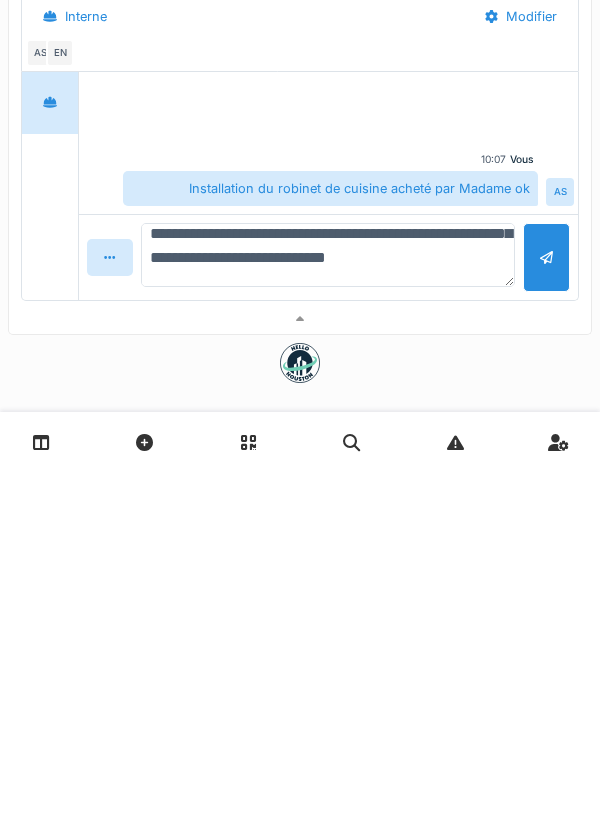 click on "**********" at bounding box center [328, 607] 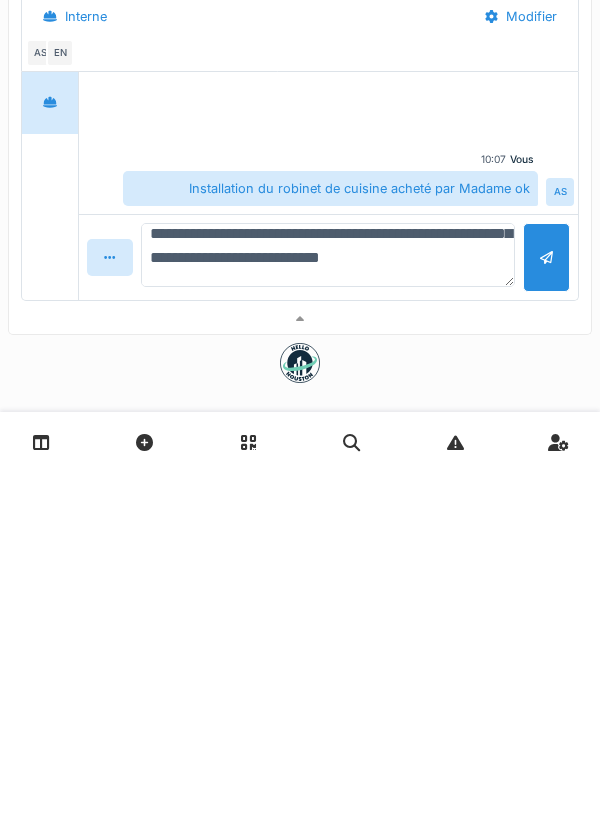 click on "**********" at bounding box center (328, 607) 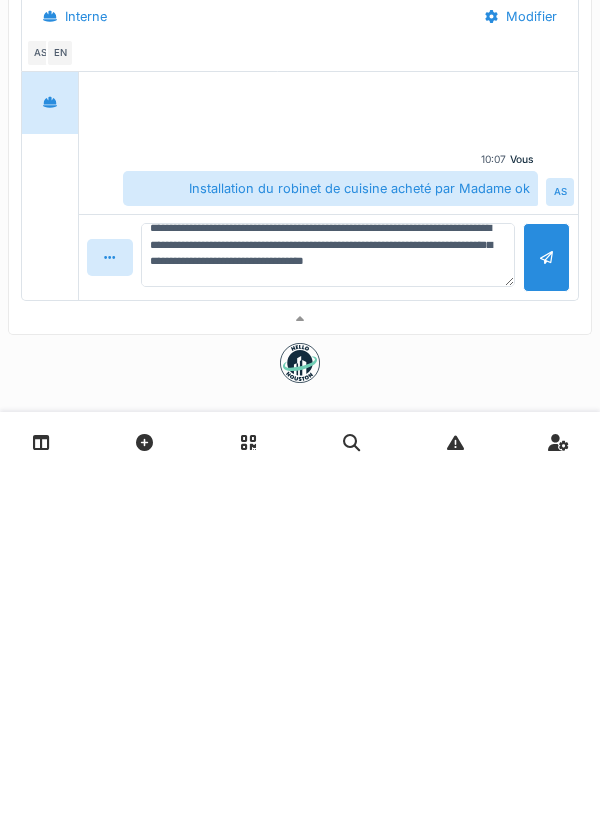 click at bounding box center (546, 609) 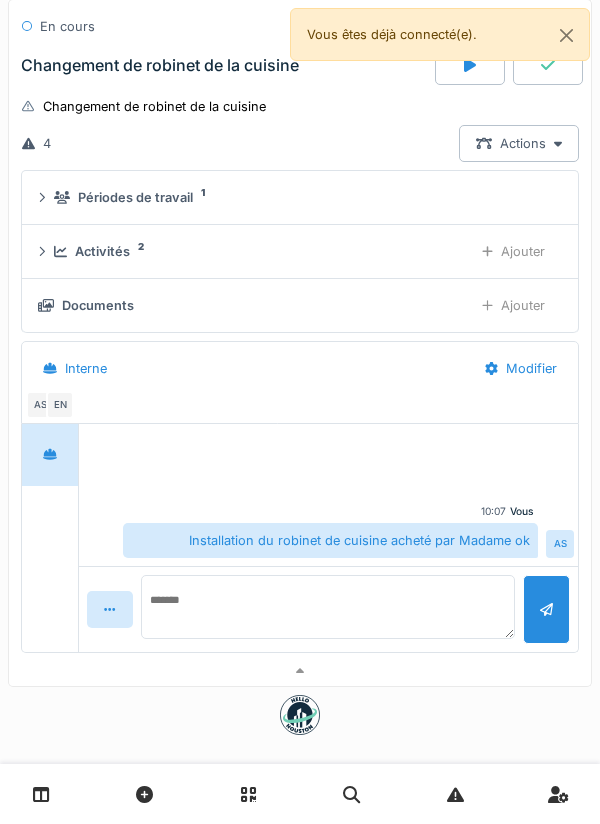 scroll, scrollTop: 0, scrollLeft: 0, axis: both 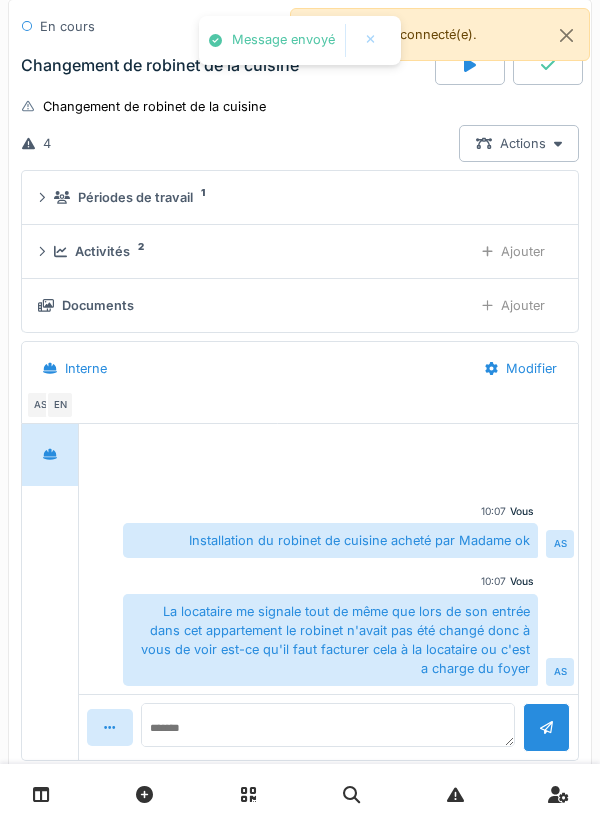 click on "Ajouter" at bounding box center [513, 305] 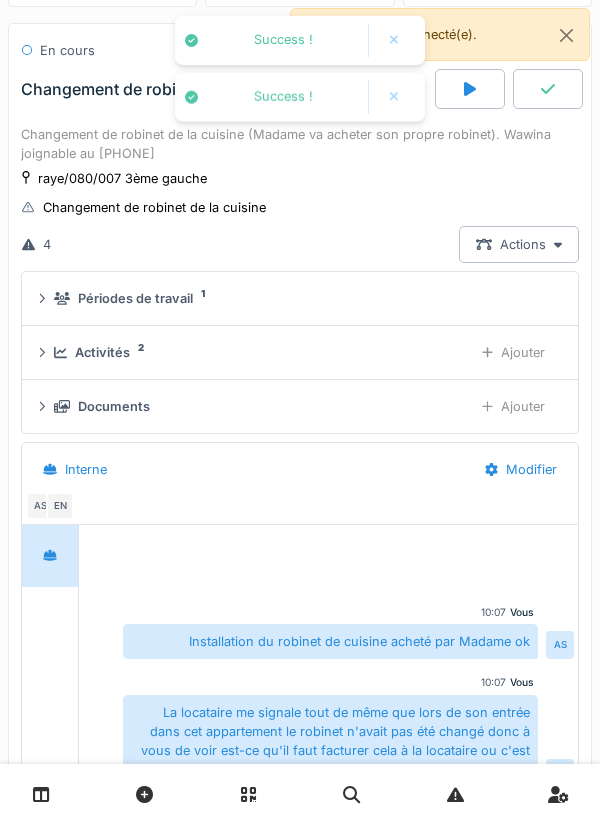 scroll, scrollTop: 55, scrollLeft: 0, axis: vertical 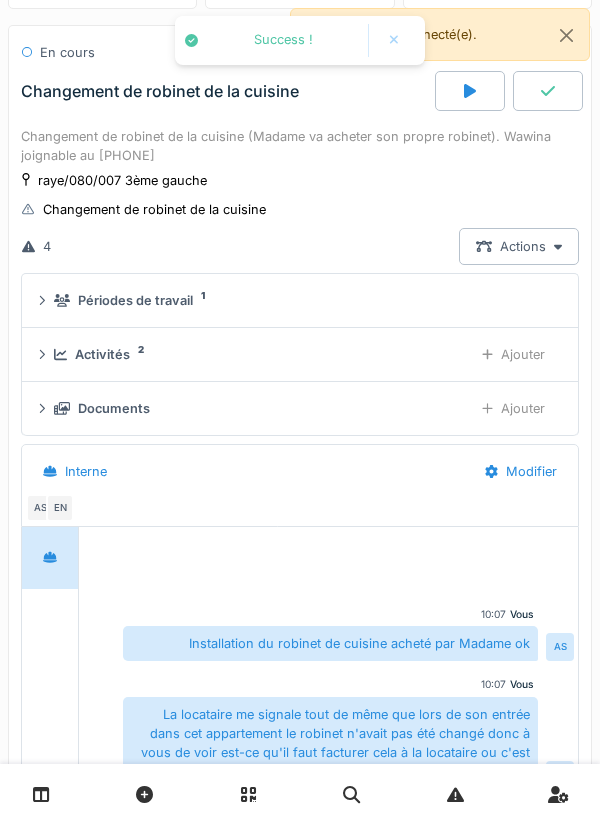 click at bounding box center (548, 91) 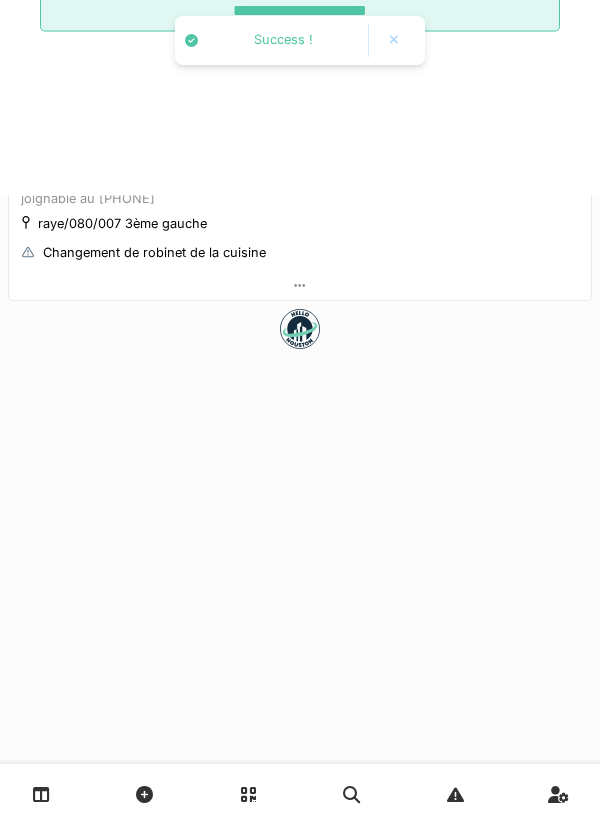 scroll, scrollTop: 0, scrollLeft: 0, axis: both 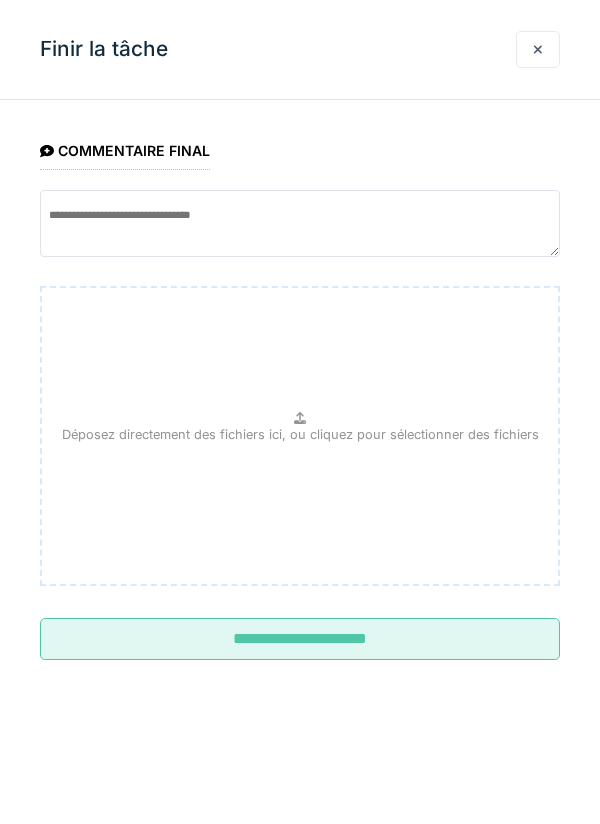click on "**********" at bounding box center [300, 639] 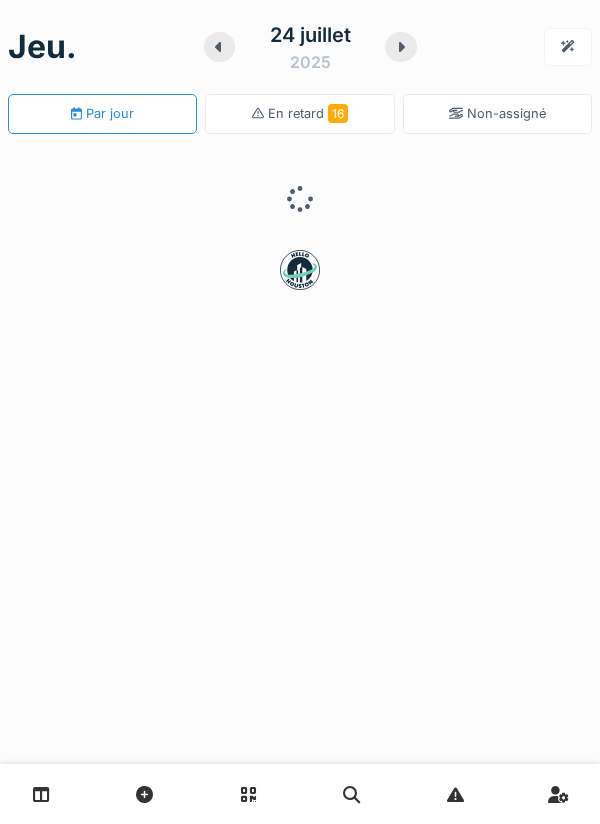 scroll, scrollTop: 0, scrollLeft: 0, axis: both 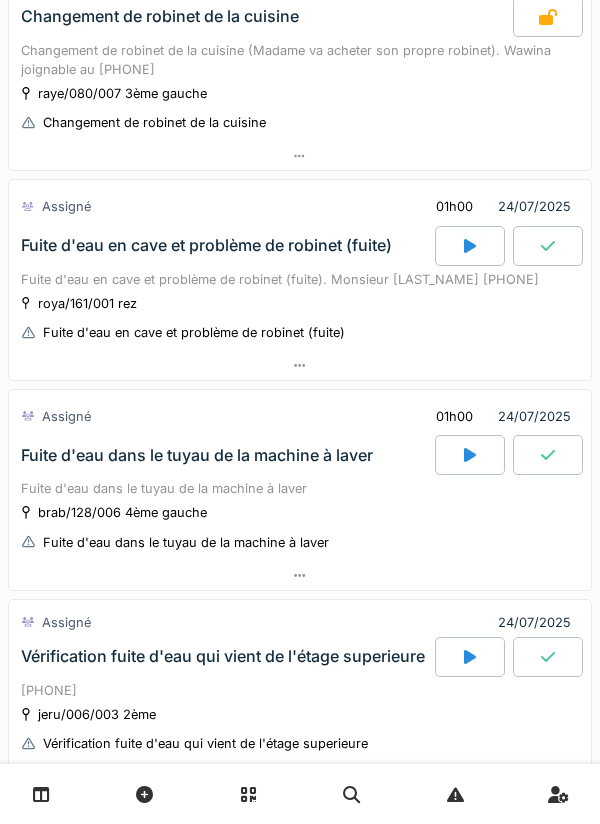 click on "Fuite d'eau en cave et problème de robinet (fuite)" at bounding box center (226, 246) 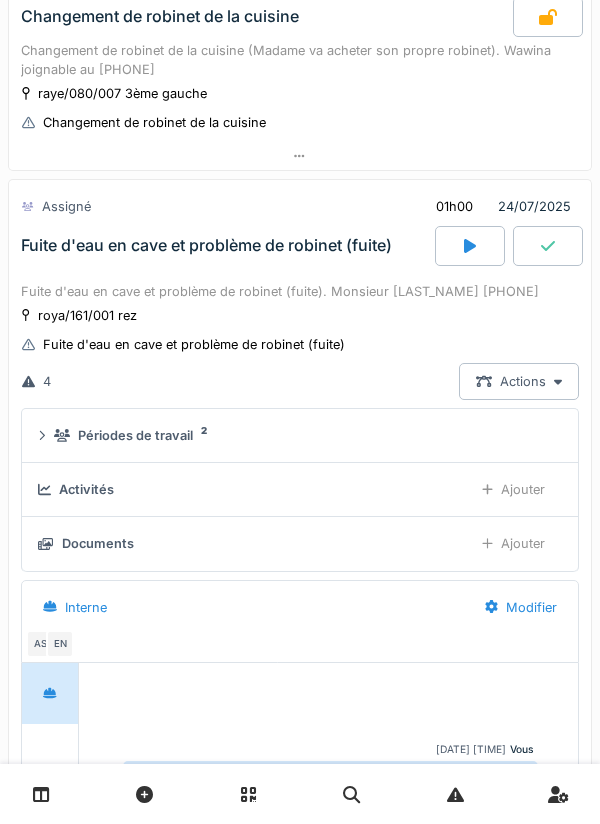 scroll, scrollTop: 527, scrollLeft: 0, axis: vertical 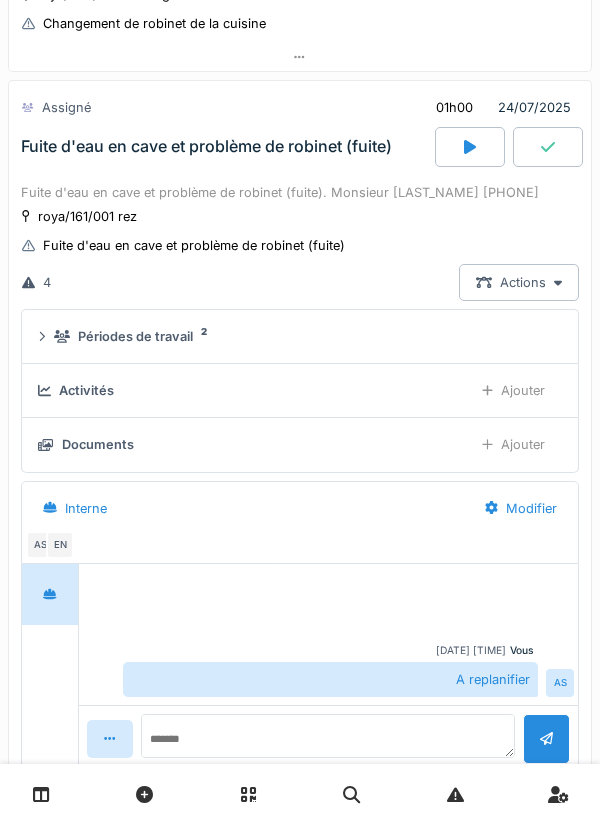 click on "roya/161/001 rez" at bounding box center (87, 216) 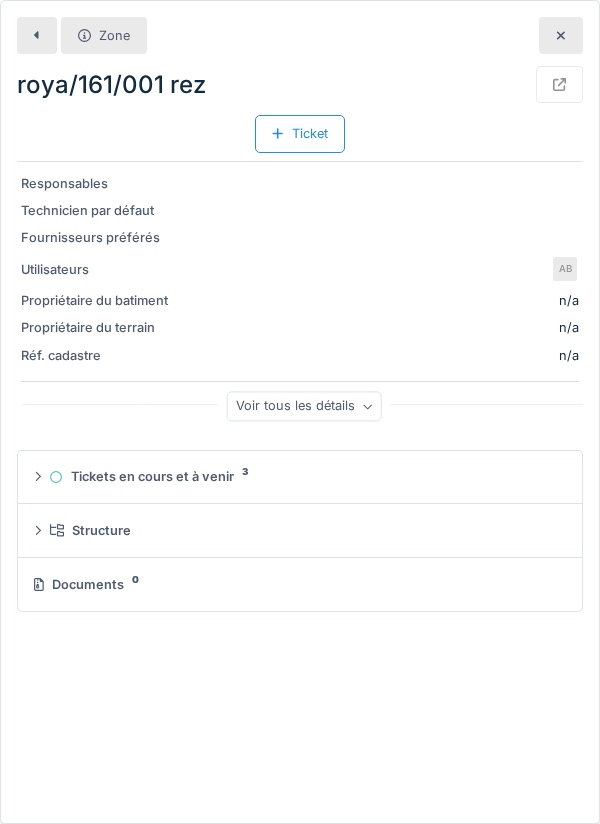 click on "roya/161/001 rez" at bounding box center (300, 84) 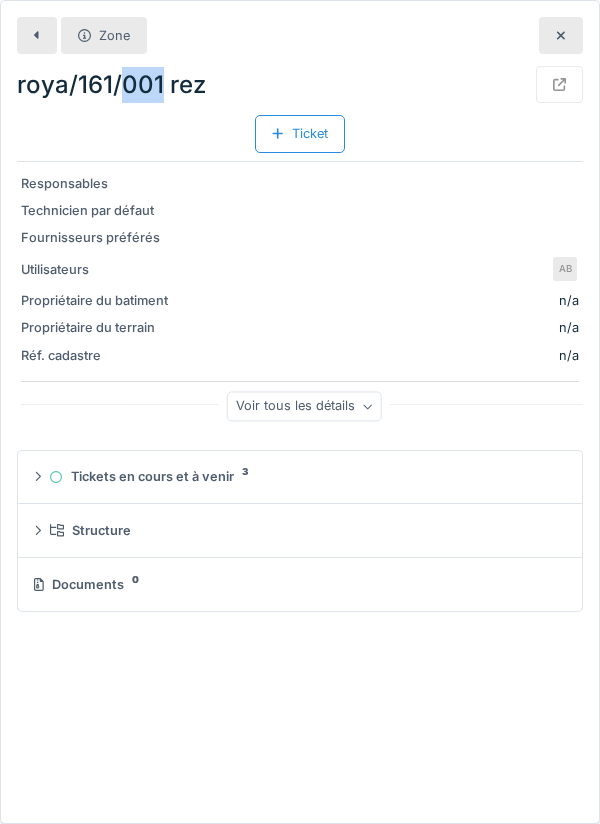 click on "roya/161/001 rez" at bounding box center (300, 84) 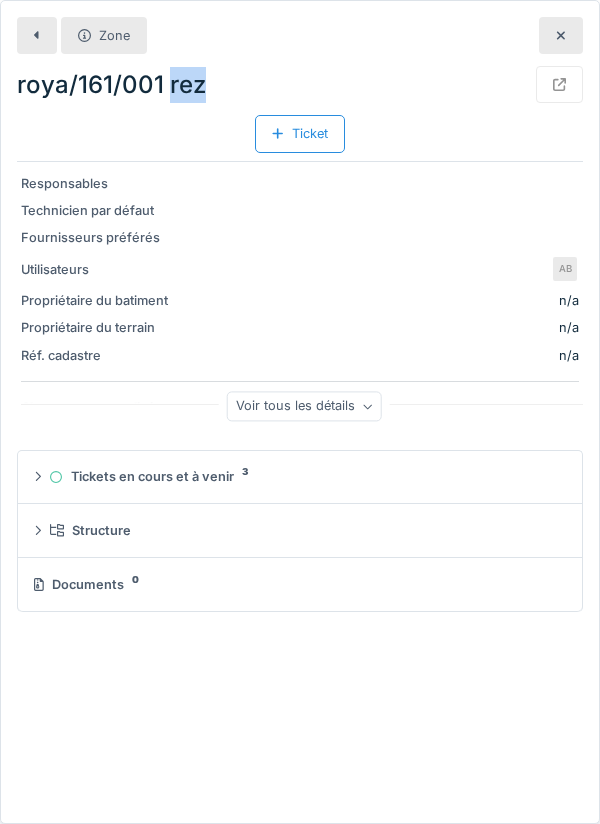 click at bounding box center [559, 84] 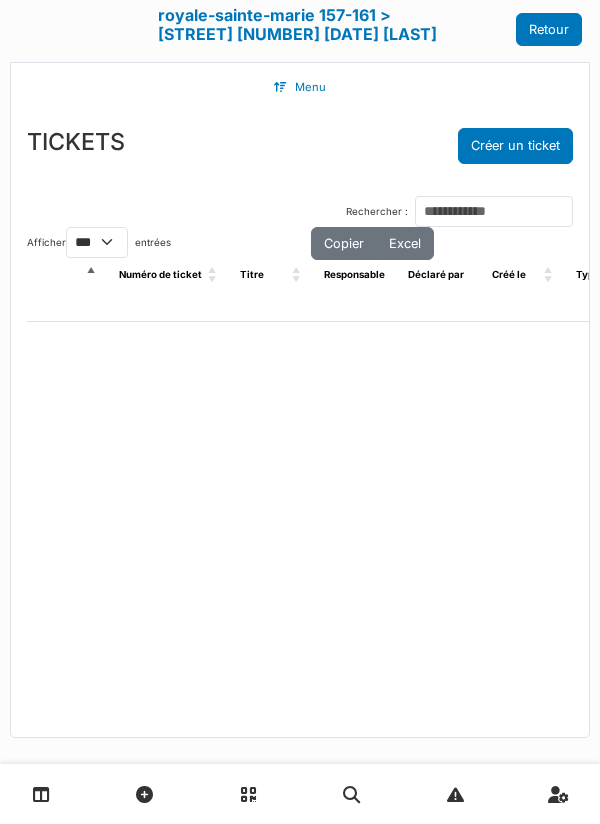 select on "***" 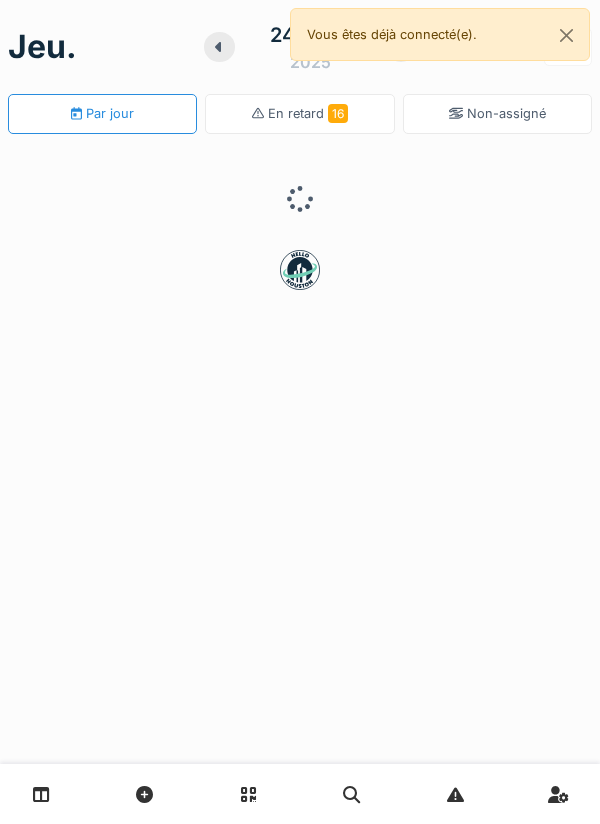 scroll, scrollTop: 0, scrollLeft: 0, axis: both 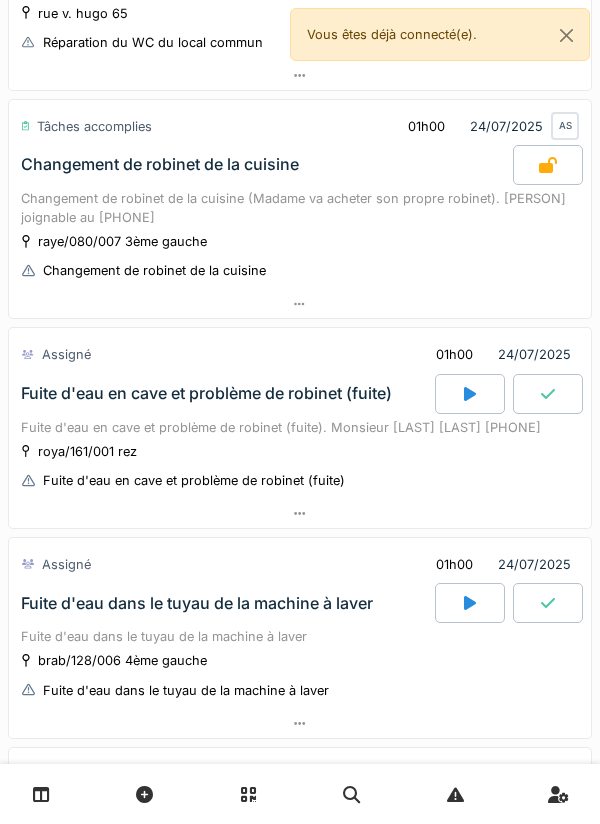 click at bounding box center (470, 394) 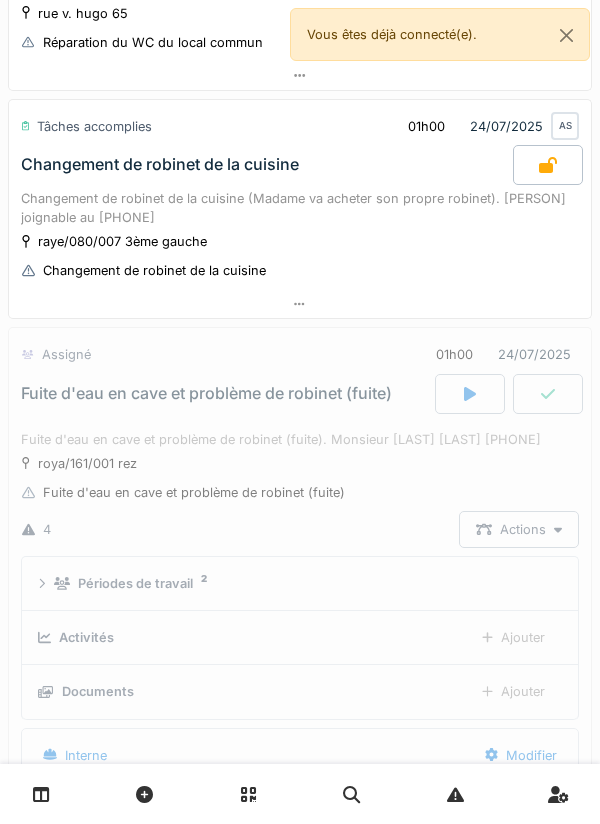 scroll, scrollTop: 527, scrollLeft: 0, axis: vertical 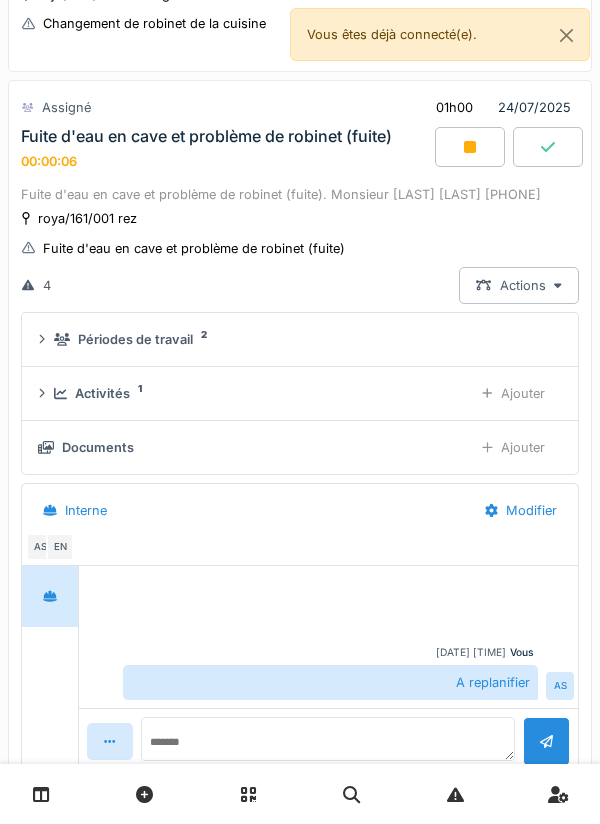 click on "Activités 1 Ajouter" at bounding box center [300, 393] 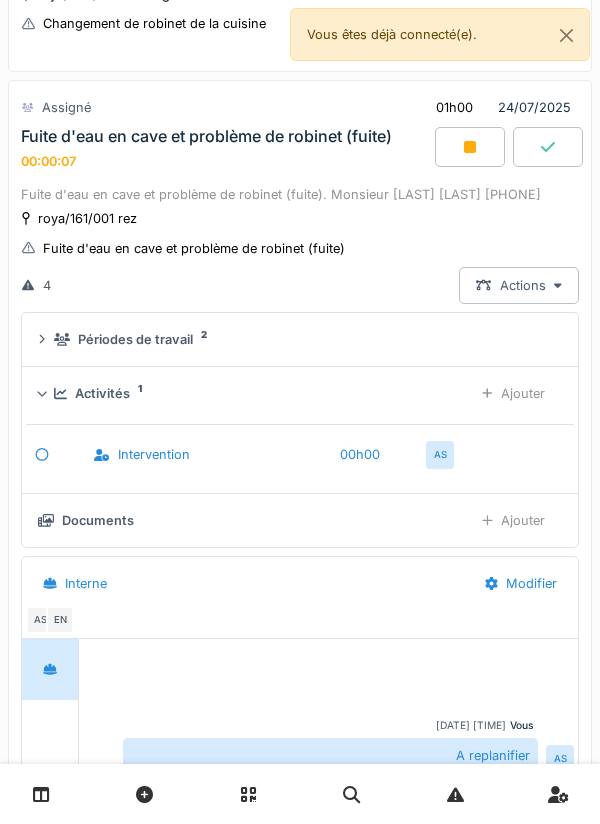 click on "Ajouter" at bounding box center [513, 393] 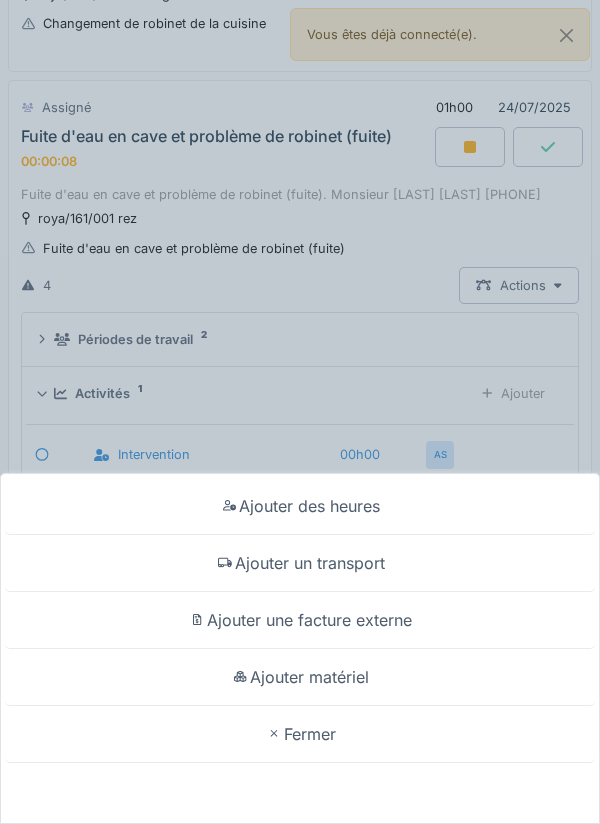 click on "Ajouter un transport" at bounding box center [300, 563] 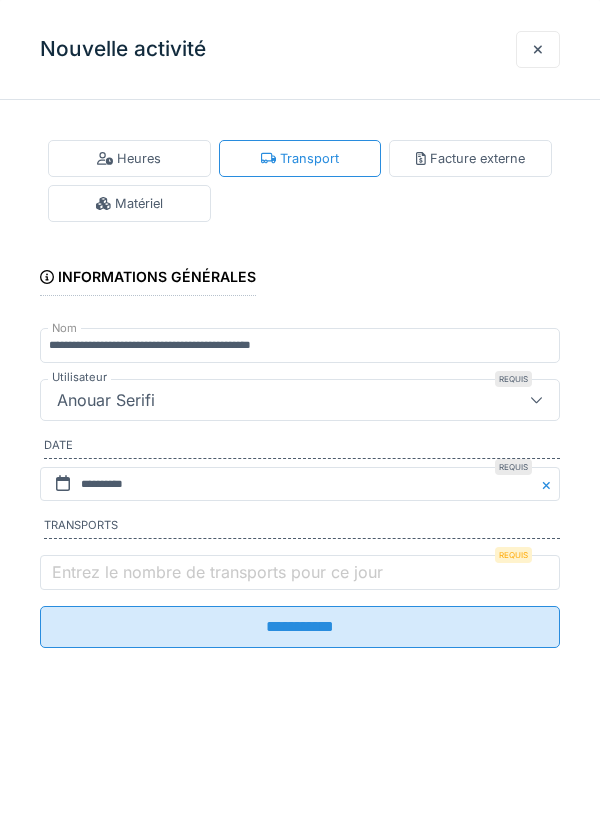 click on "Entrez le nombre de transports pour ce jour" at bounding box center [217, 572] 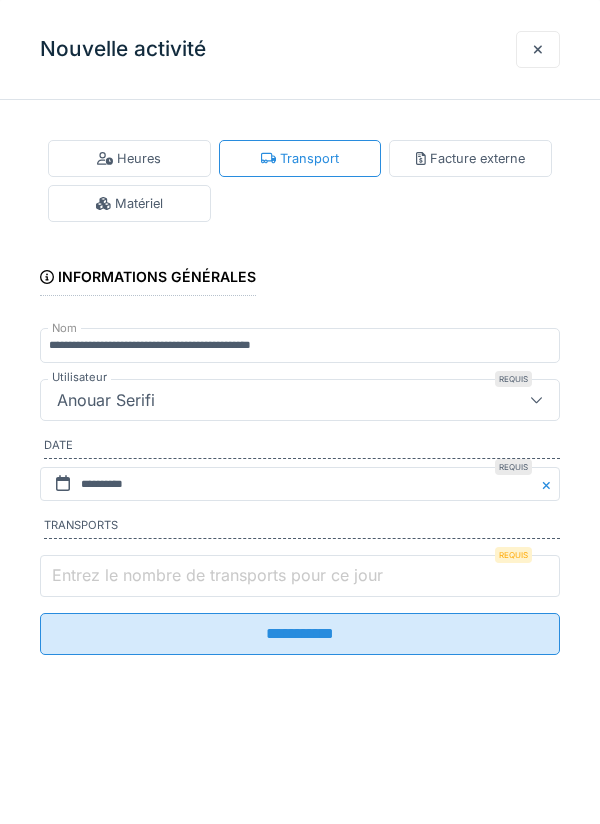 click on "Entrez le nombre de transports pour ce jour" at bounding box center [300, 576] 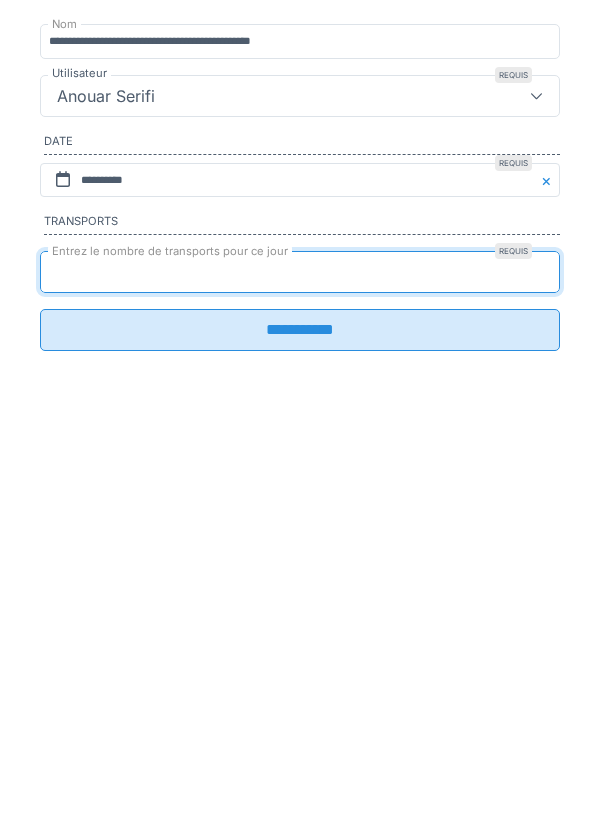 type on "*" 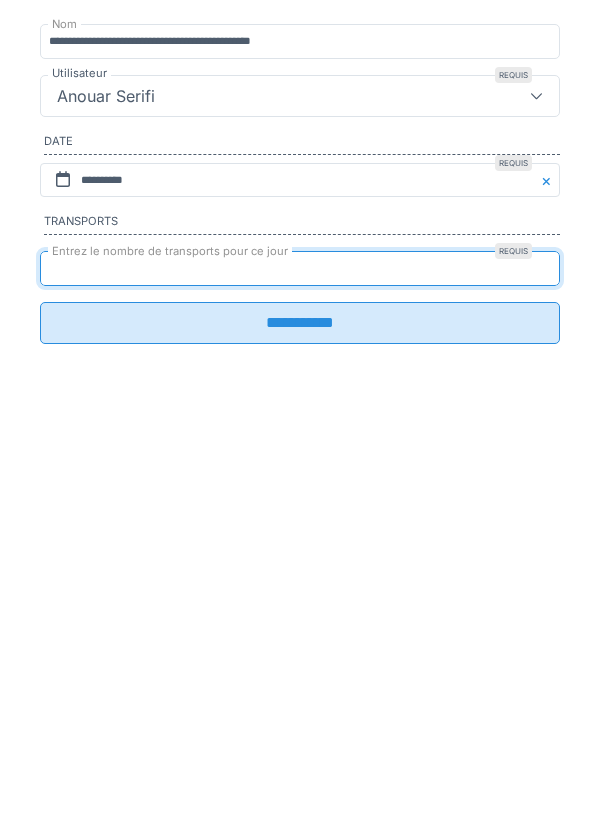 click on "**********" at bounding box center [300, 627] 